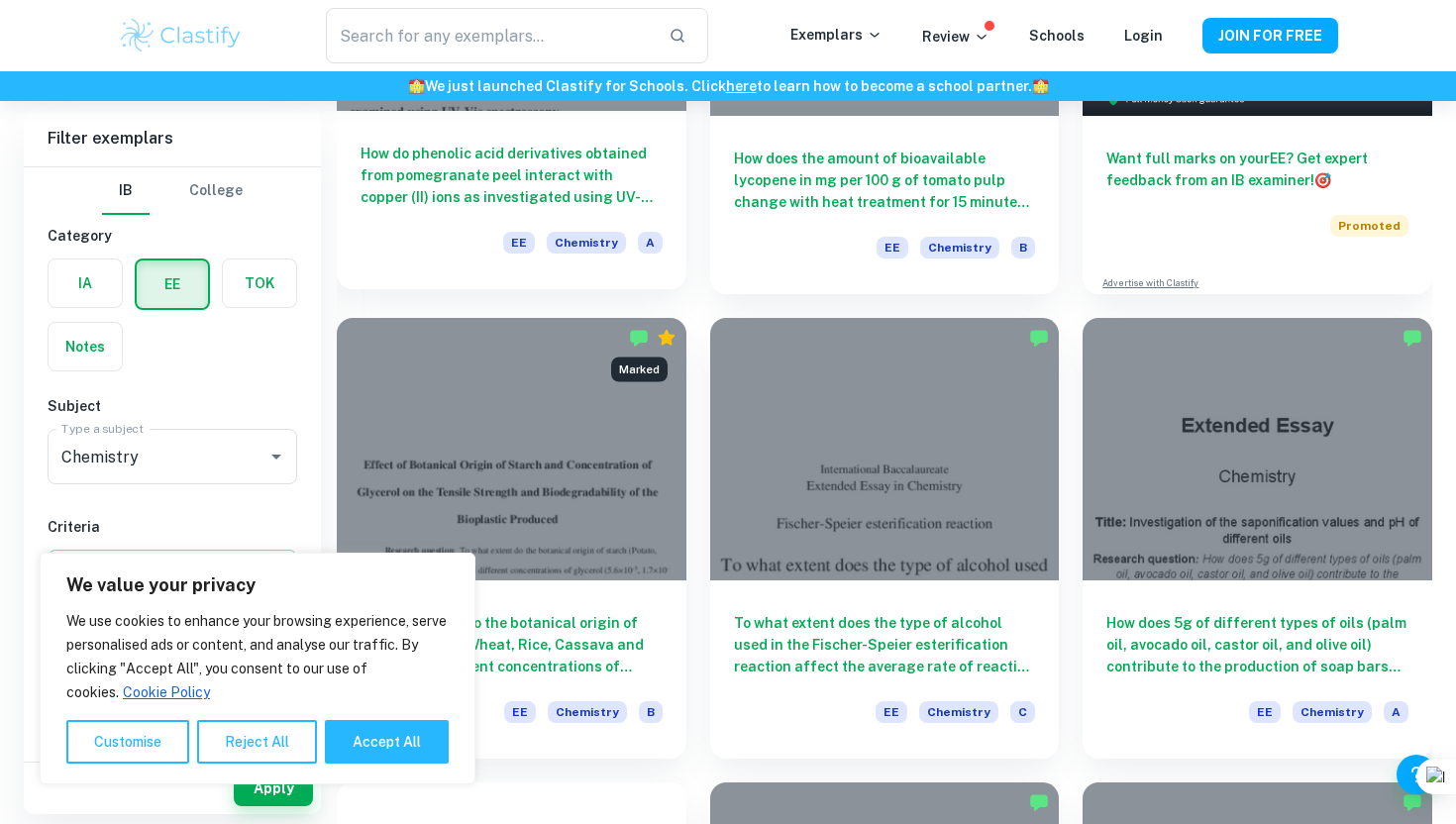 scroll, scrollTop: 0, scrollLeft: 0, axis: both 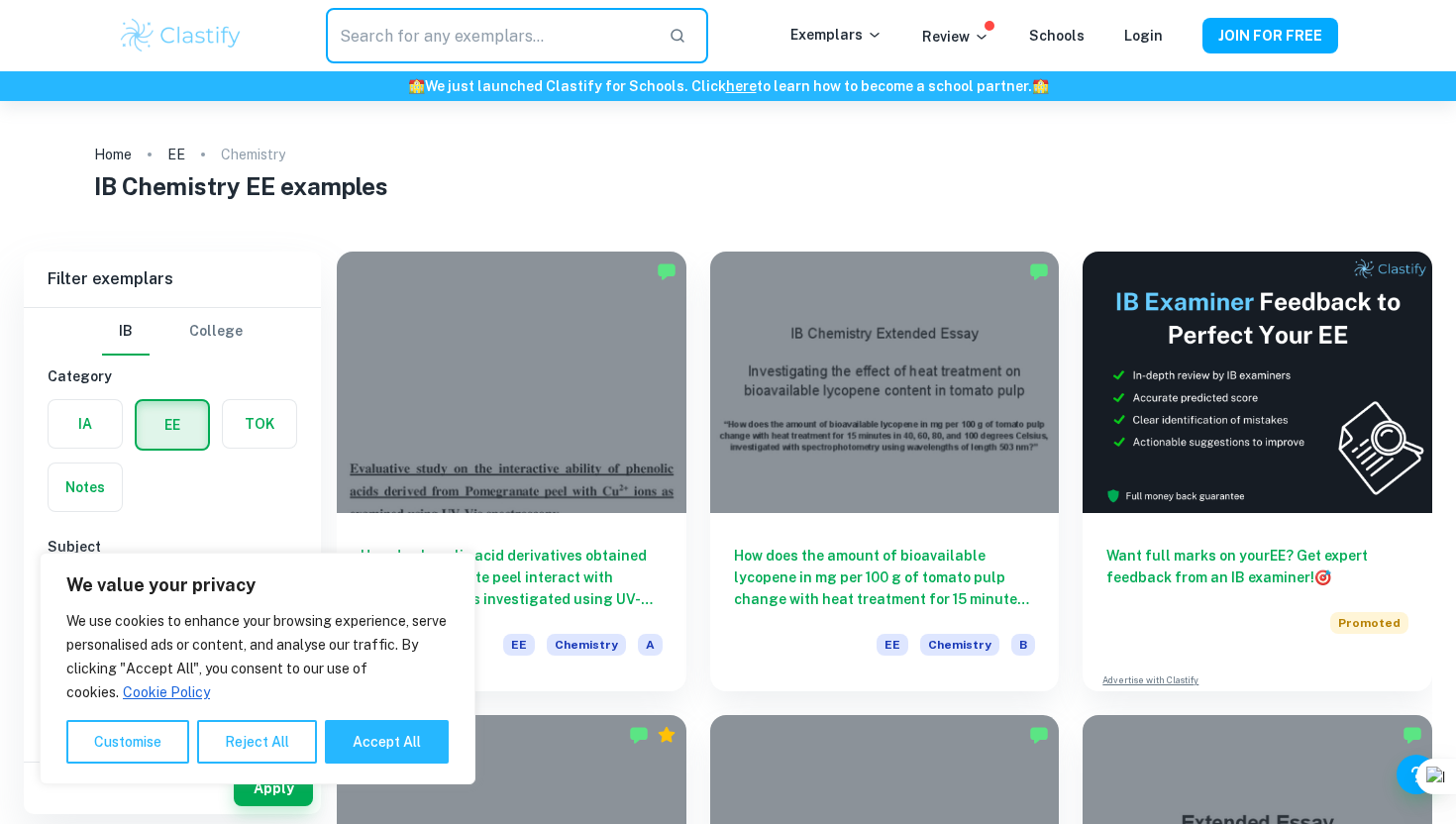 click at bounding box center [489, 36] 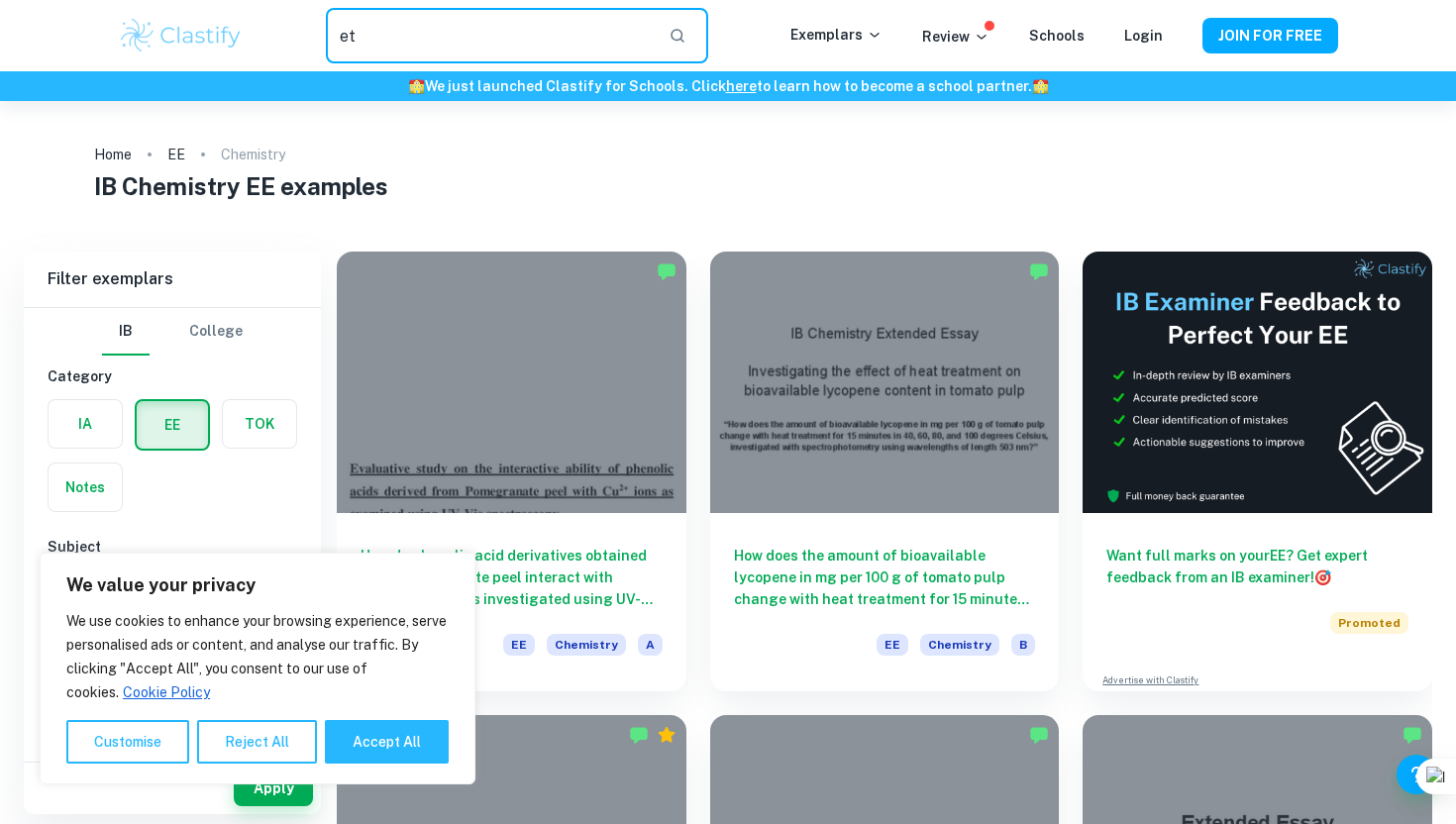 type on "e" 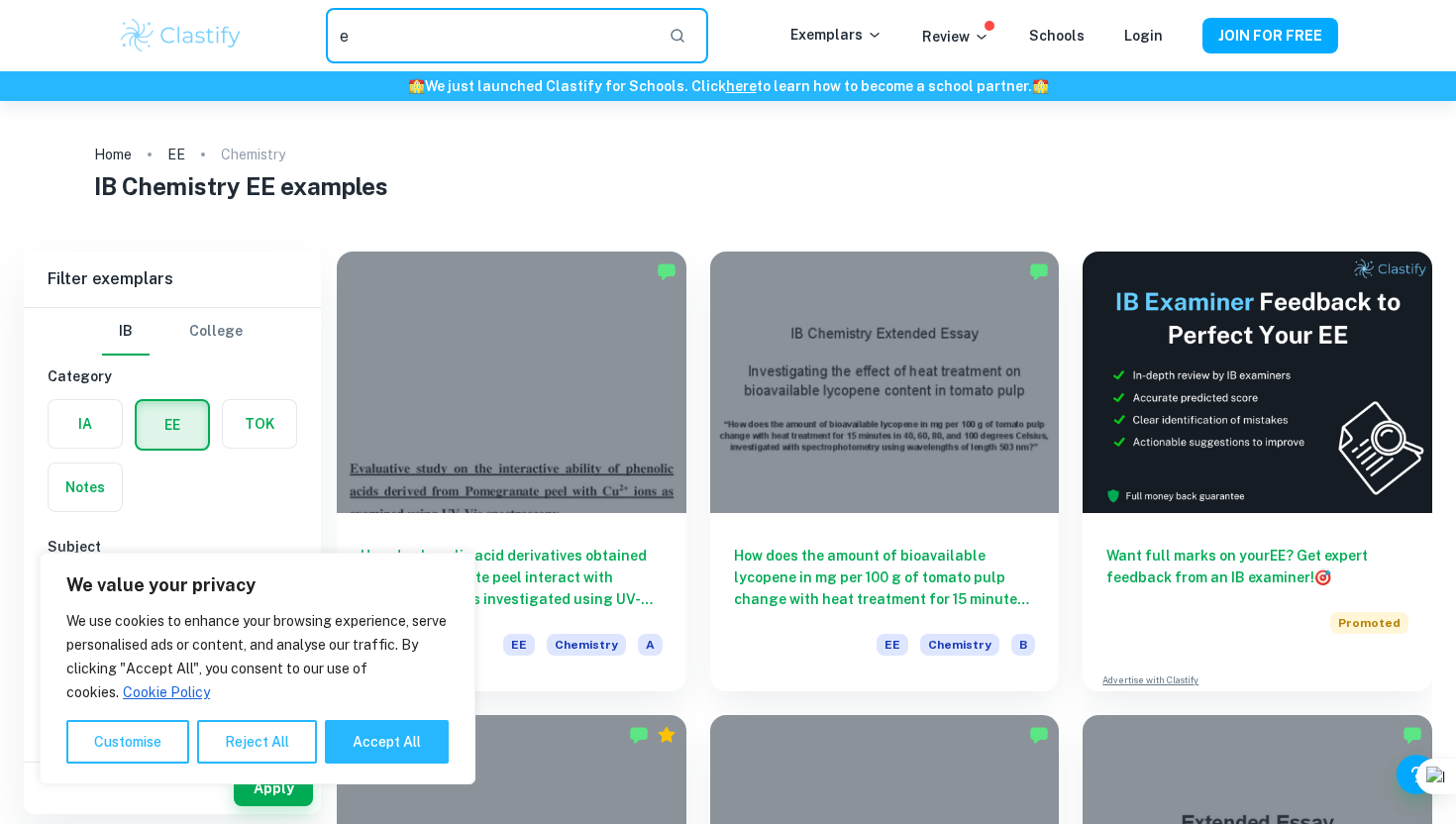 type 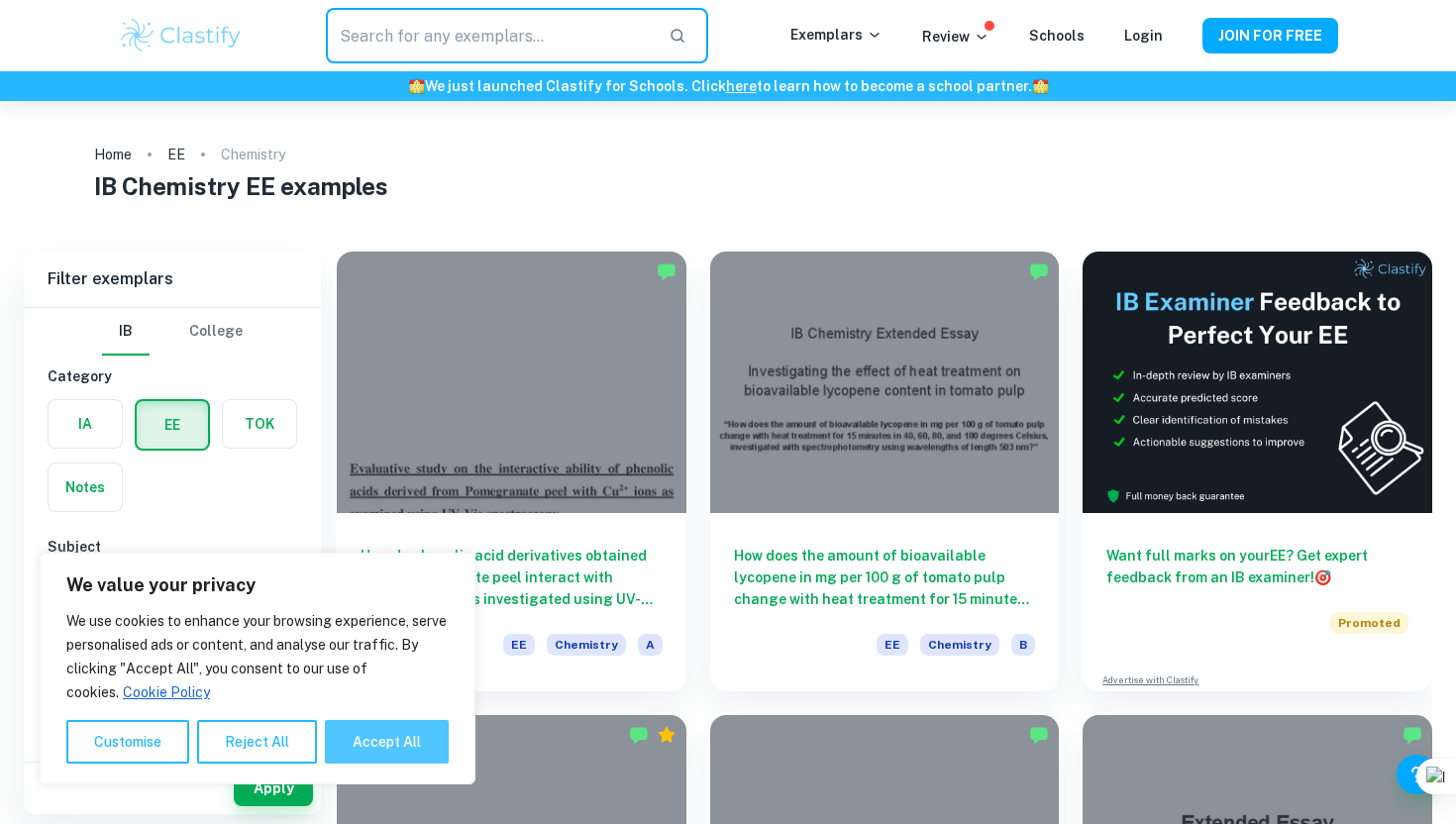 click on "Accept All" at bounding box center [386, 742] 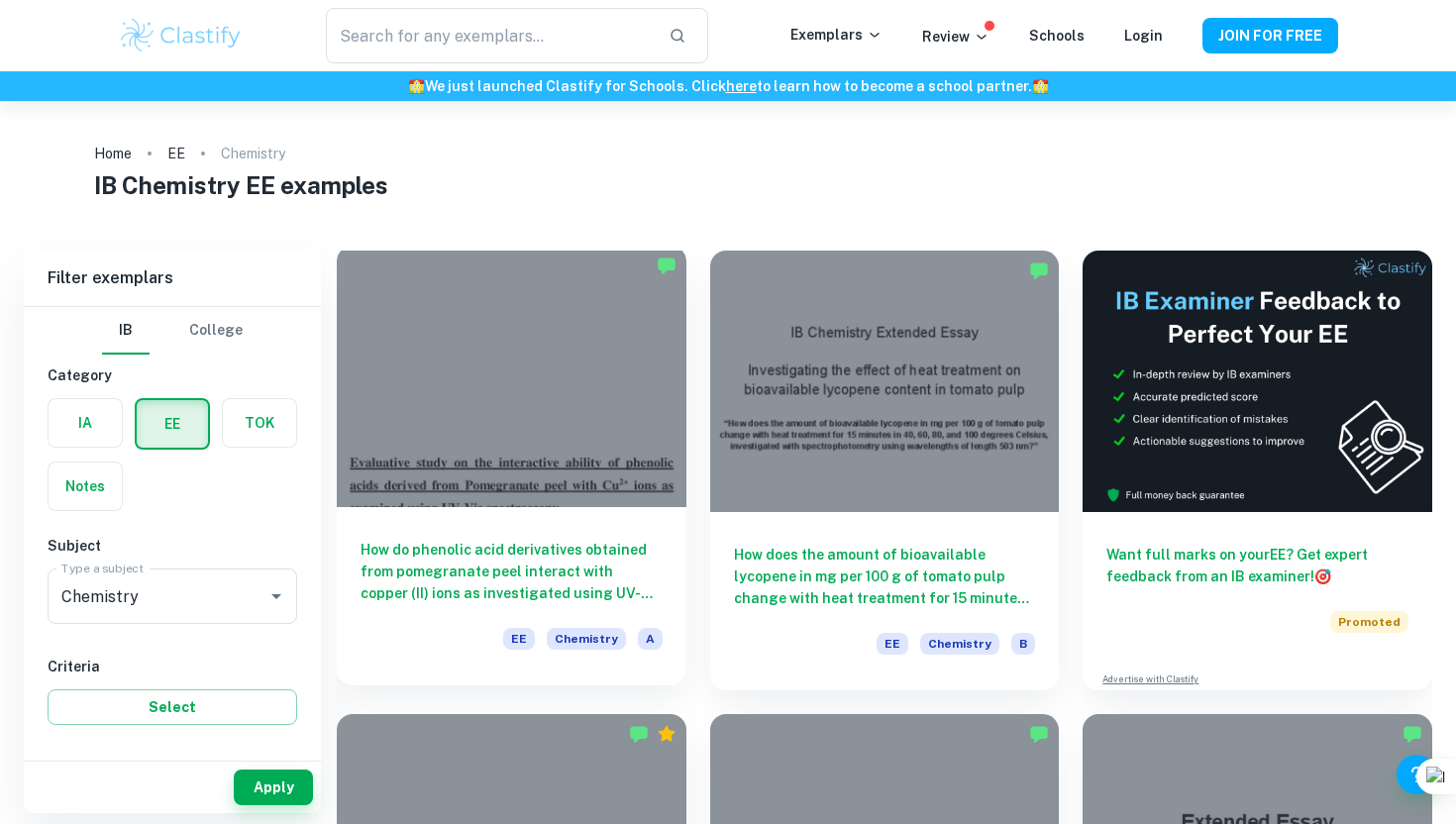 scroll, scrollTop: 0, scrollLeft: 0, axis: both 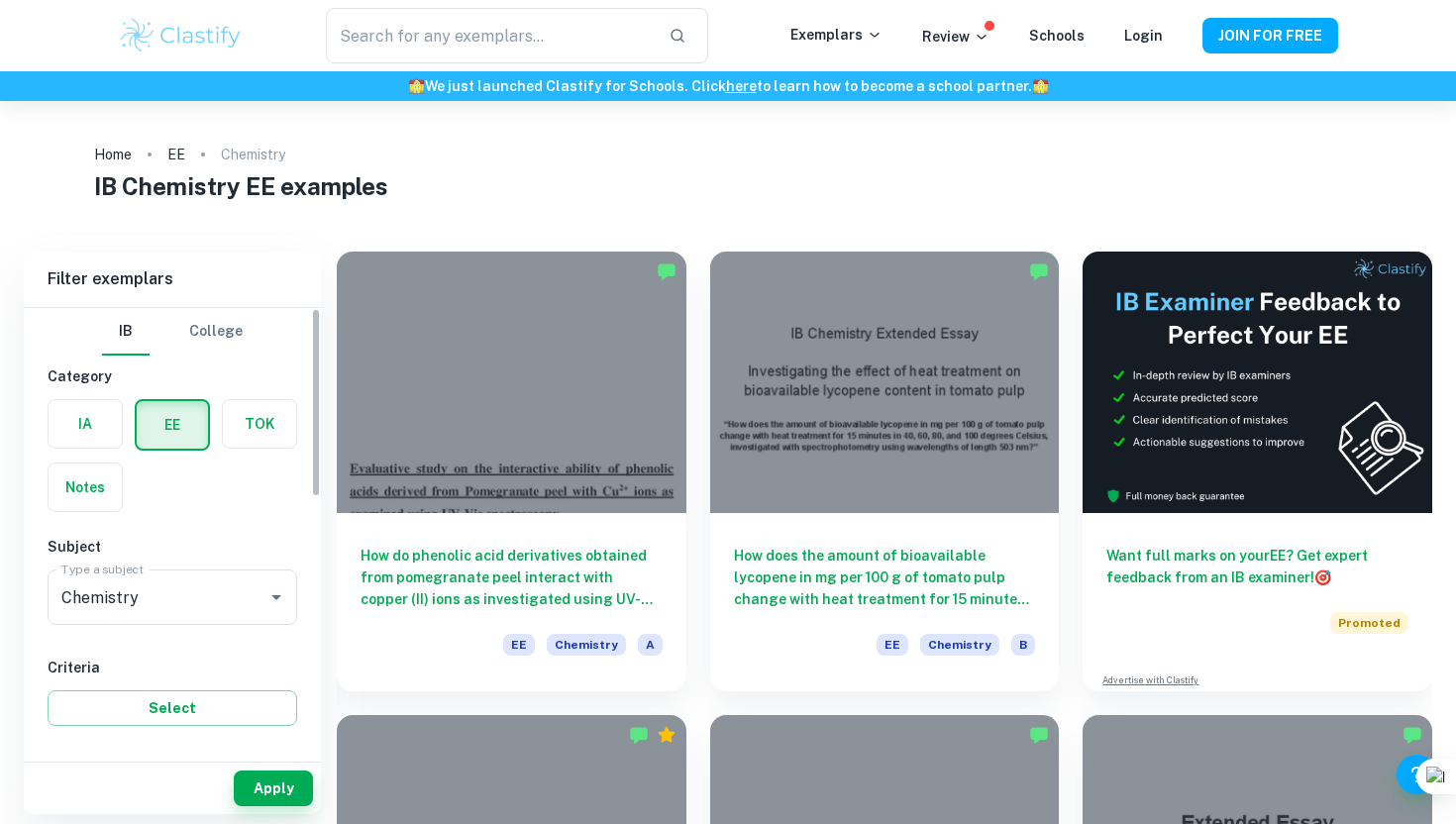 click on "Filter exemplars IB College Category IA EE TOK Notes Subject Type a subject Chemistry Type a subject Criteria Select Grade A B C D E Session May 2026 May 2025 November 2024 May 2024 November 2023 May 2023 November 2022 May 2022 November 2021 May 2021 Other   Apply   How do phenolic acid derivatives obtained from pomegranate peel interact with copper (II) ions as investigated using UV-Visible Spectroscopy? EE Chemistry A How does the amount of bioavailable lycopene in mg per 100 g of tomato pulp change with heat treatment for 15 minutes in 40, 60, 80, and 100 degrees Celsius, investigated with spectrophotometry using wavelengths of length 503 nm? EE Chemistry B Want full marks on your  EE ? Get expert feedback from an IB examiner!  🎯 Promoted Advertise with Clastify EE Chemistry B To what extent does the type of alcohol used in the Fischer-Speier esterification reaction affect the average rate of reaction as measured through back titration. EE Chemistry C EE Chemistry A 🚀 Promoted Advertise with Clastify" at bounding box center (728, 3487) 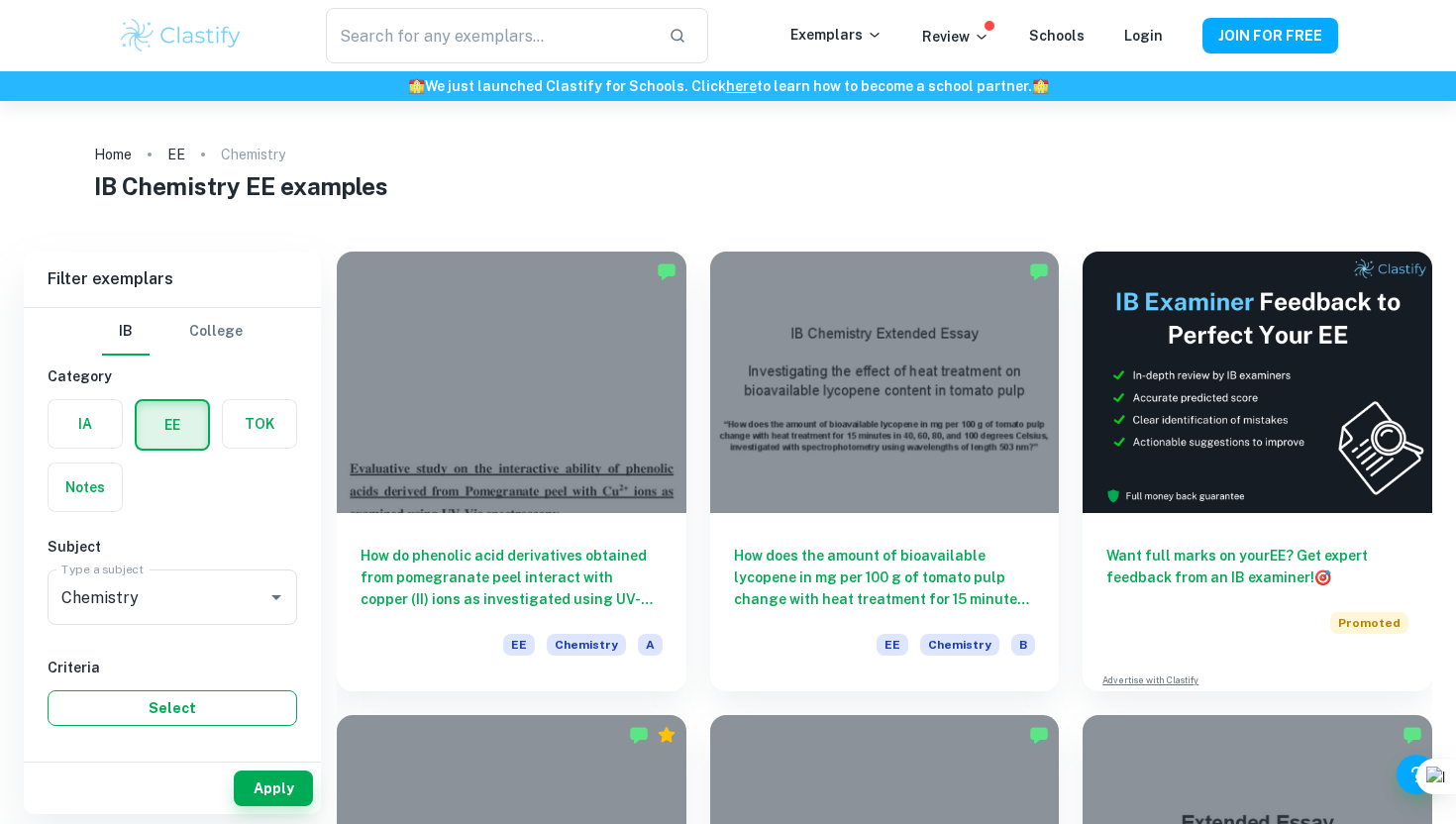 click on "Select" at bounding box center [172, 708] 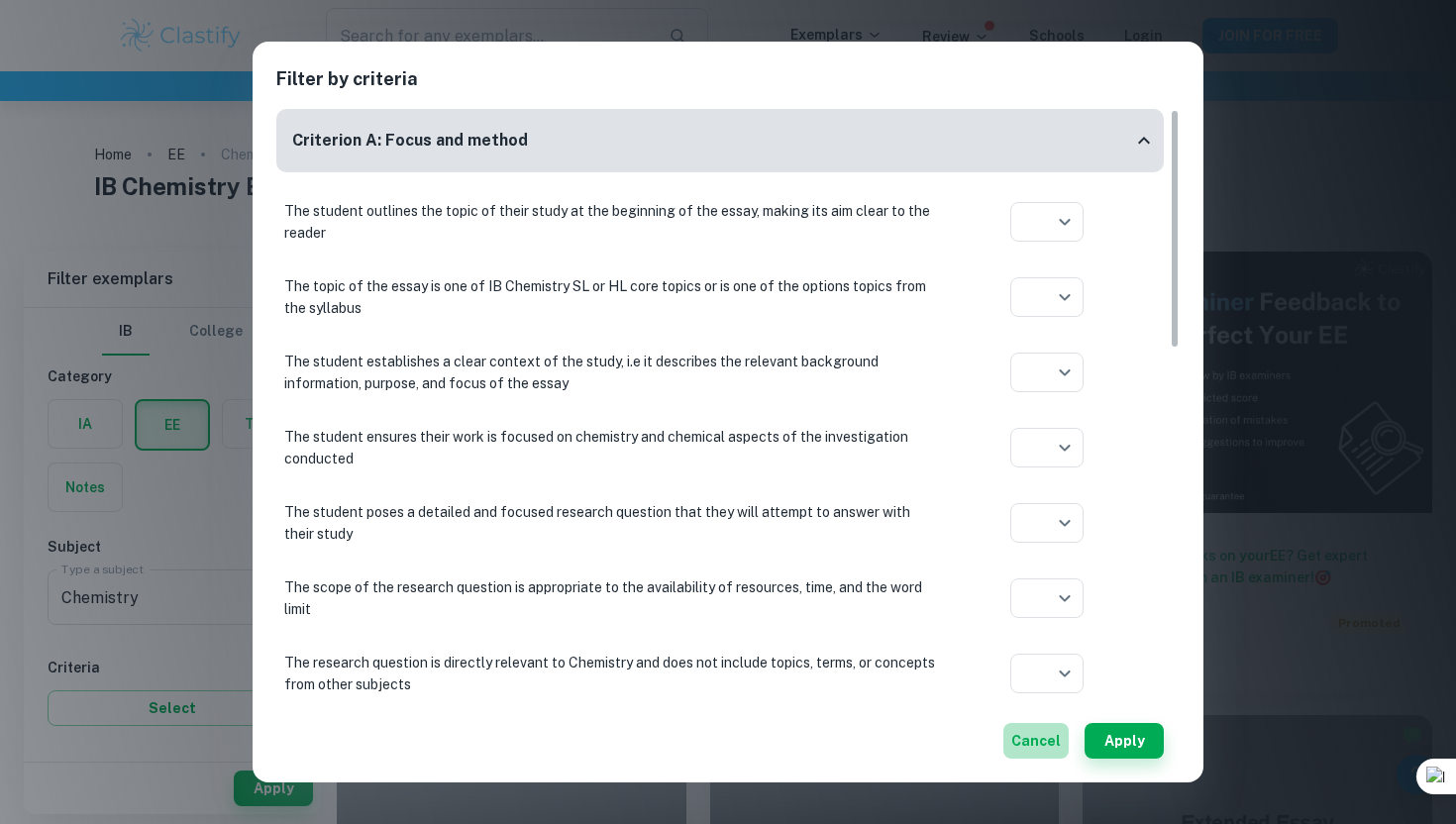 click on "Cancel" at bounding box center [1036, 741] 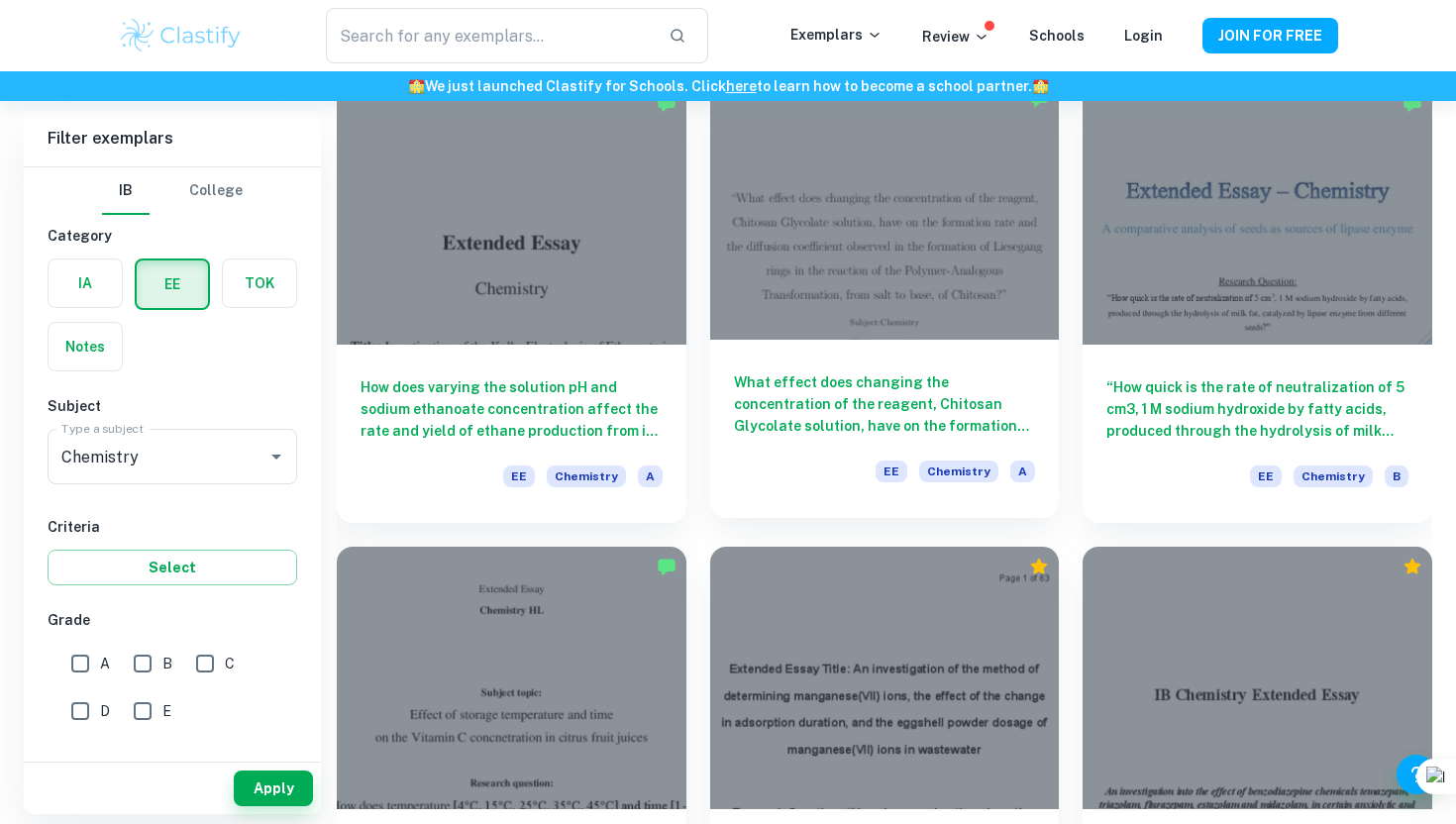 scroll, scrollTop: 2029, scrollLeft: 0, axis: vertical 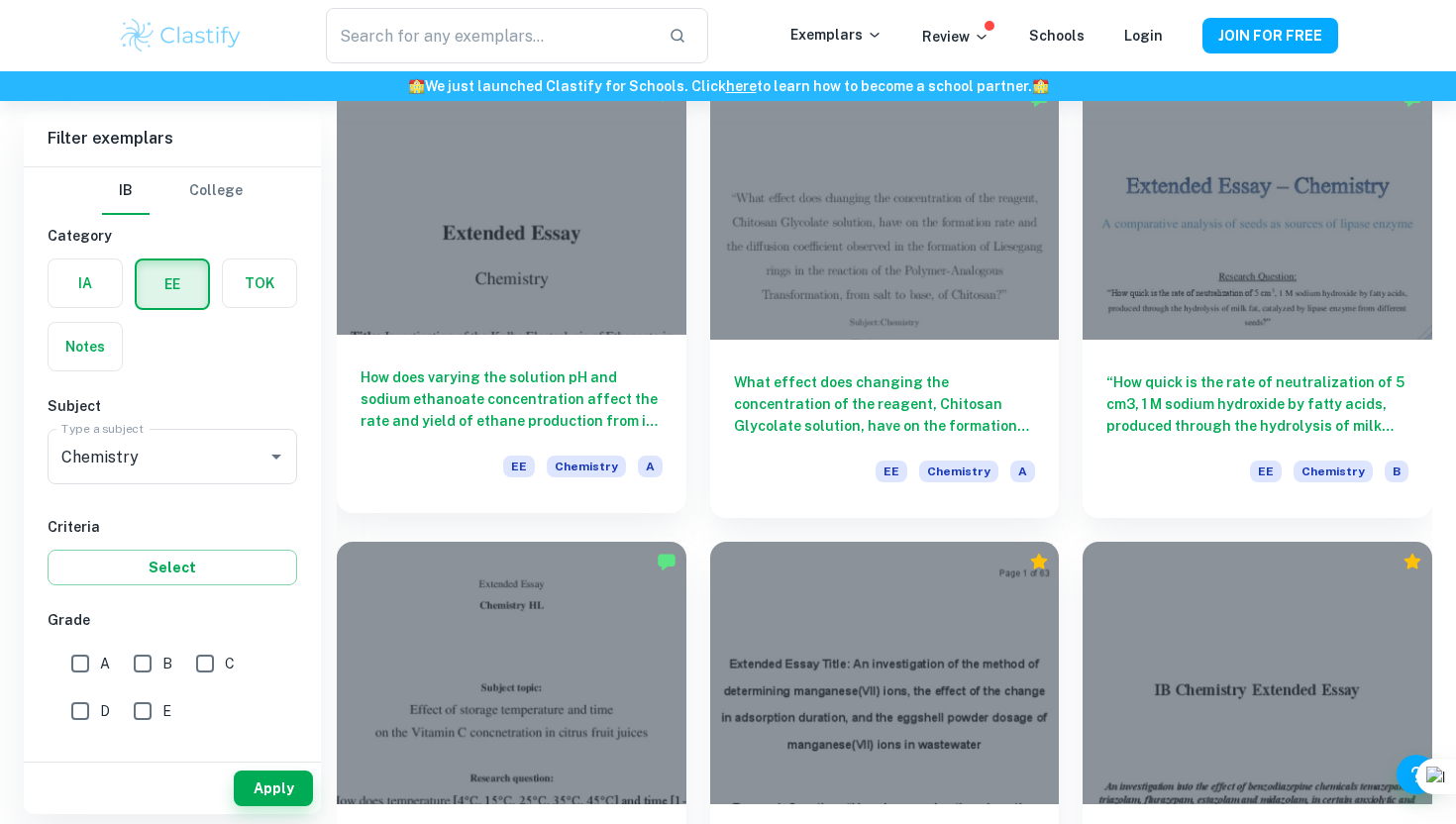 click on "How does varying the solution pH and sodium ethanoate concentration affect the rate and yield of ethane production from its electrolysis?" at bounding box center (511, 399) 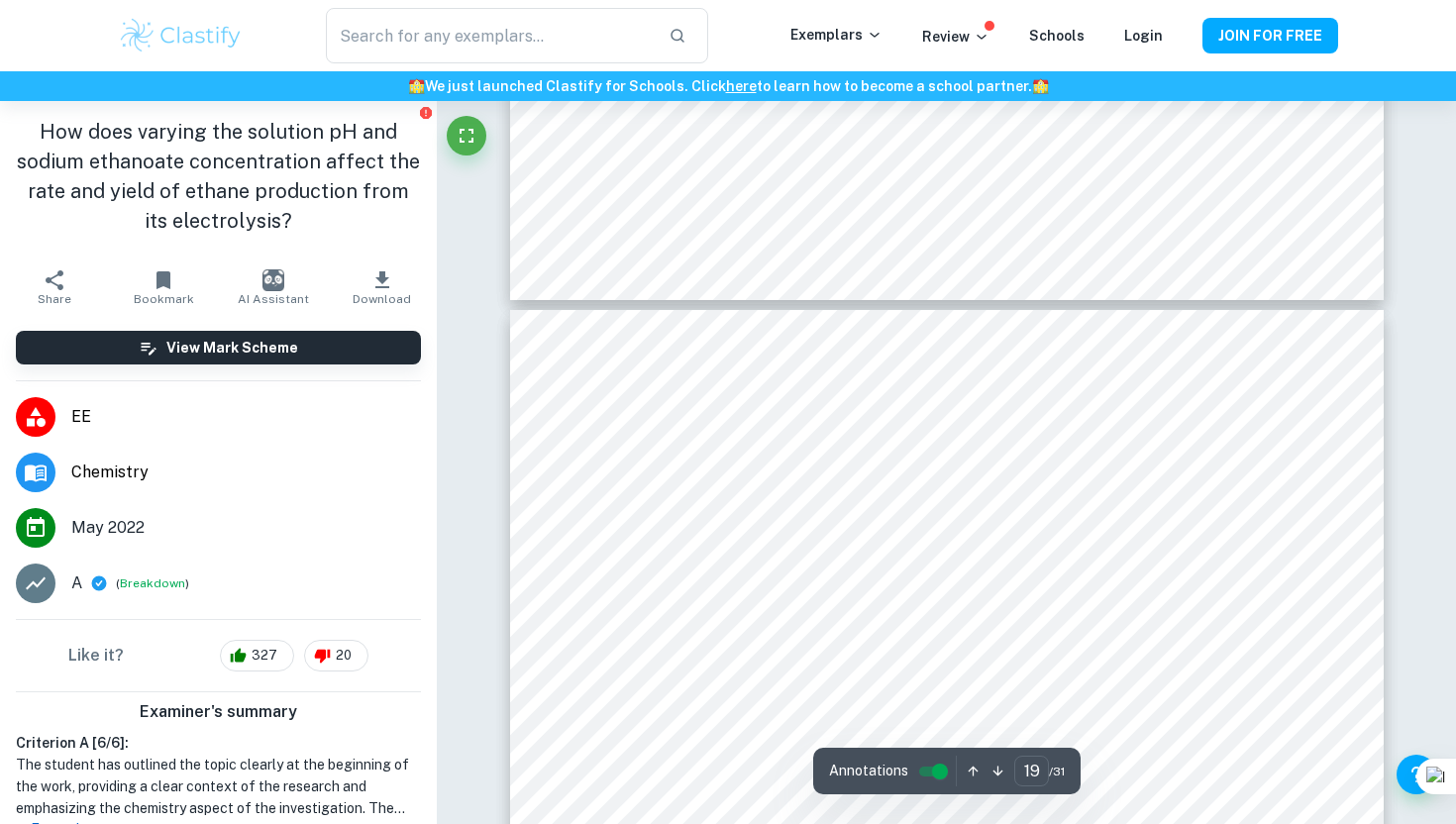 scroll, scrollTop: 22939, scrollLeft: 0, axis: vertical 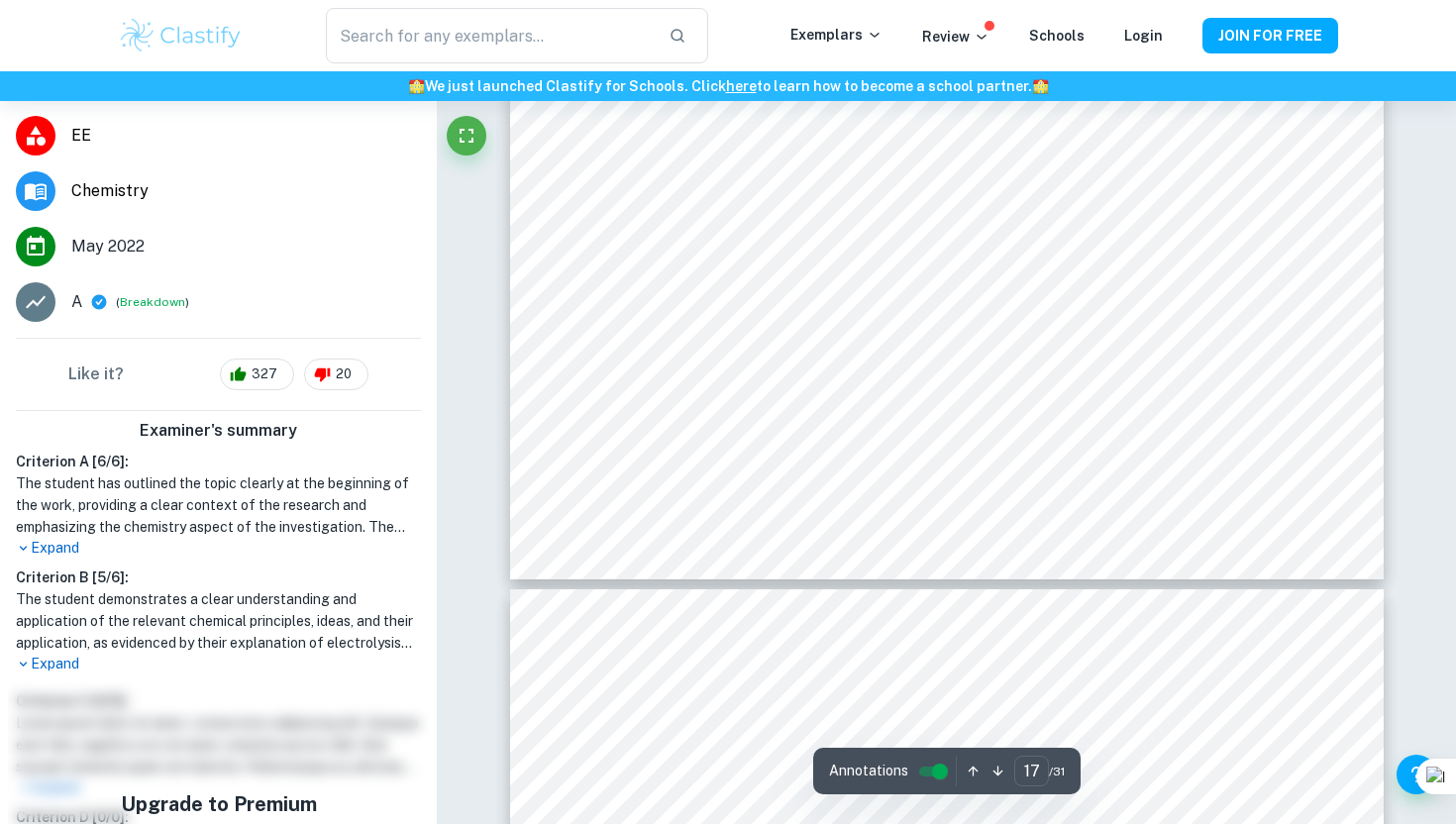 type on "18" 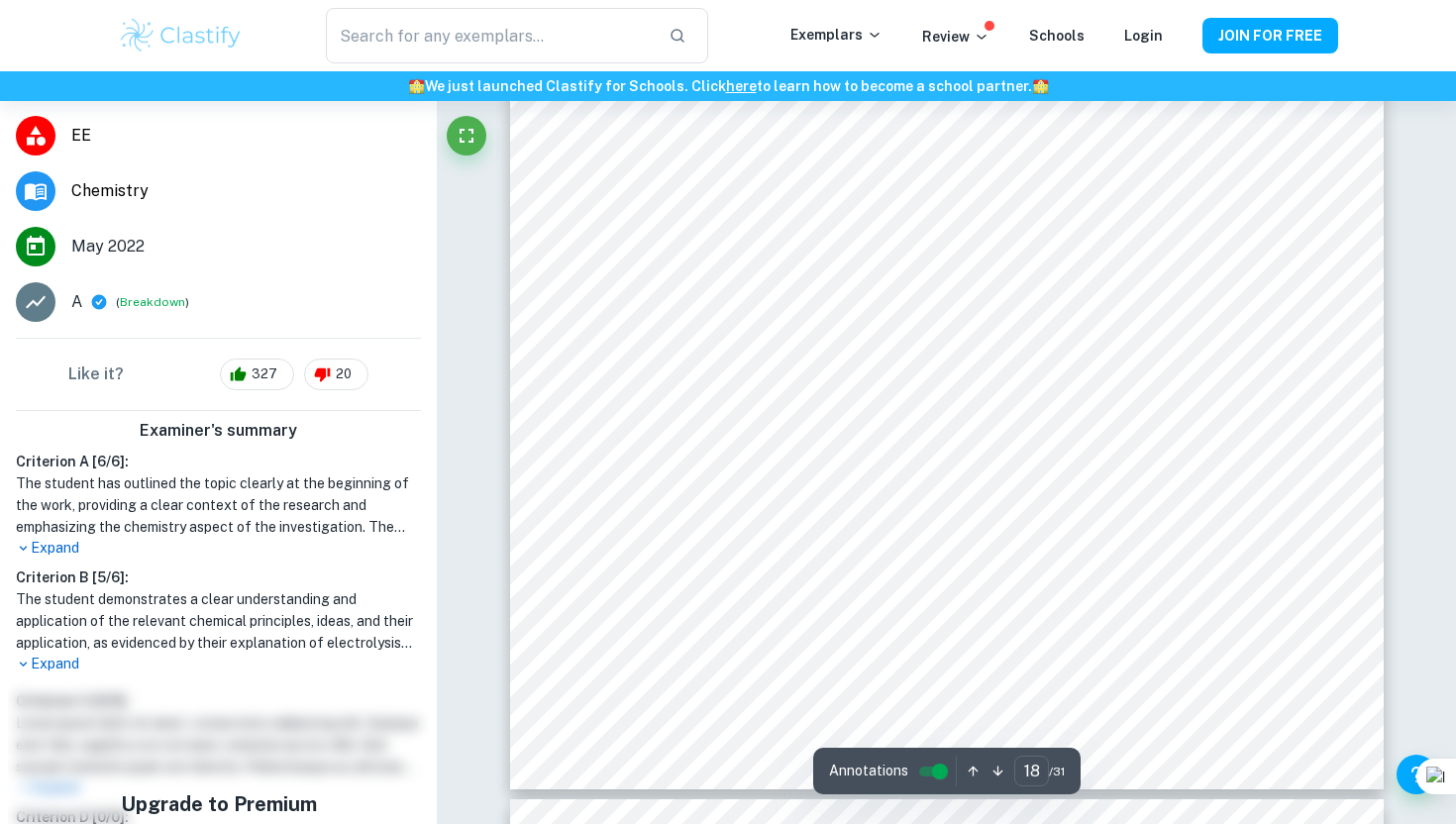 scroll, scrollTop: 22526, scrollLeft: 0, axis: vertical 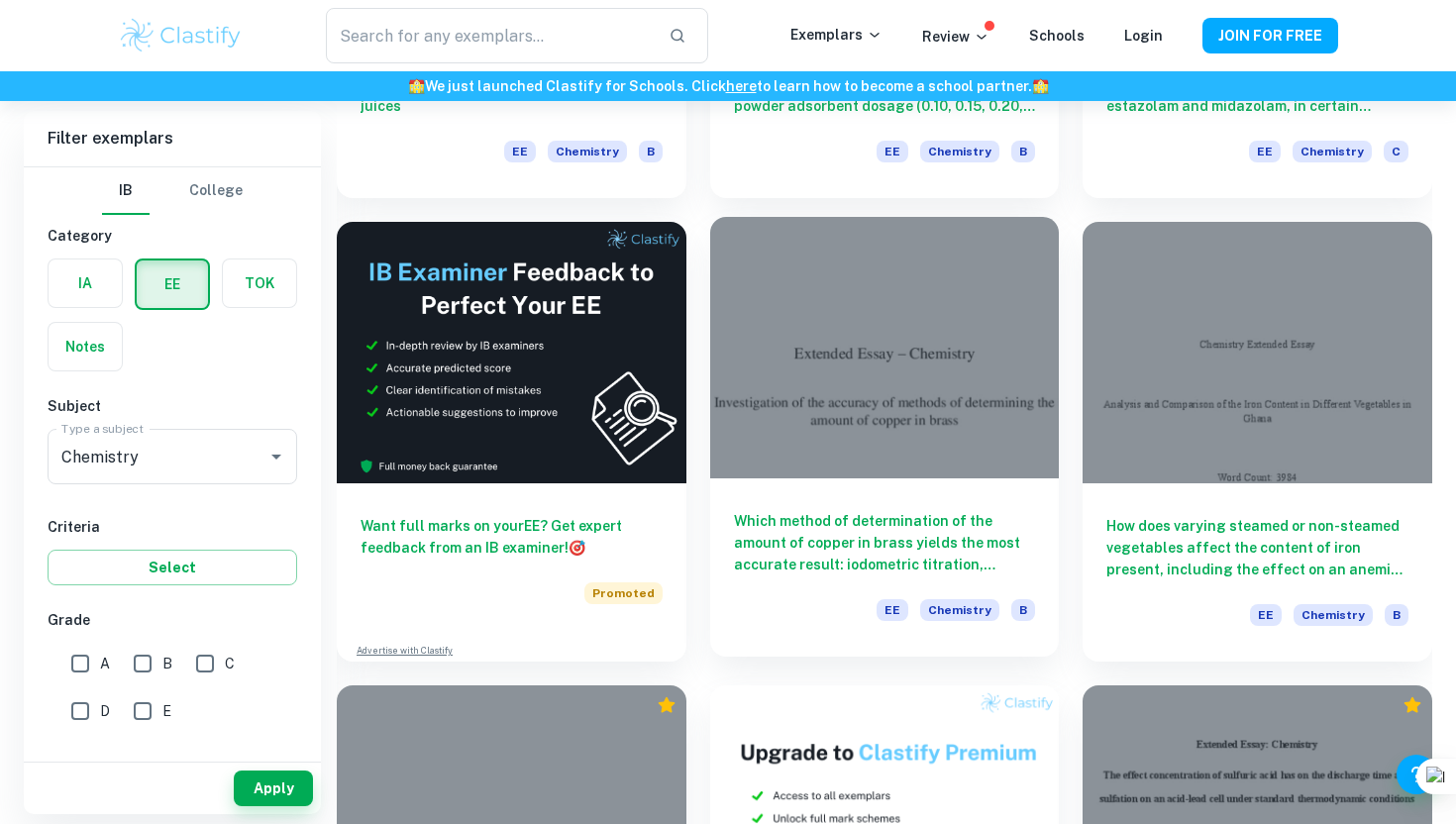 click on "Which method of determination of the amount of copper in brass yields the most  accurate result: iodometric titration, spectrophotometry or potentiometry?" at bounding box center (884, 543) 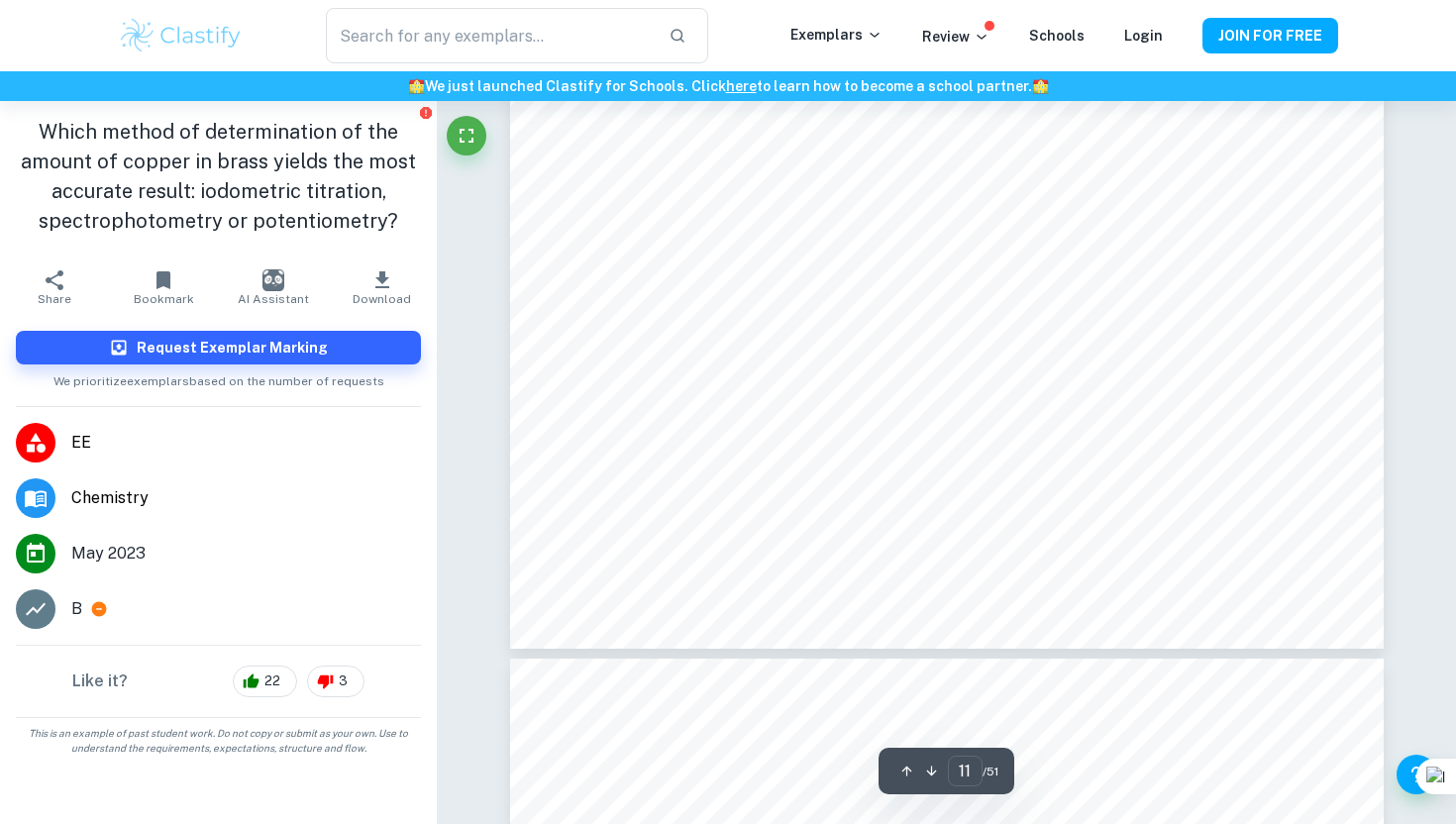 scroll, scrollTop: 12425, scrollLeft: 0, axis: vertical 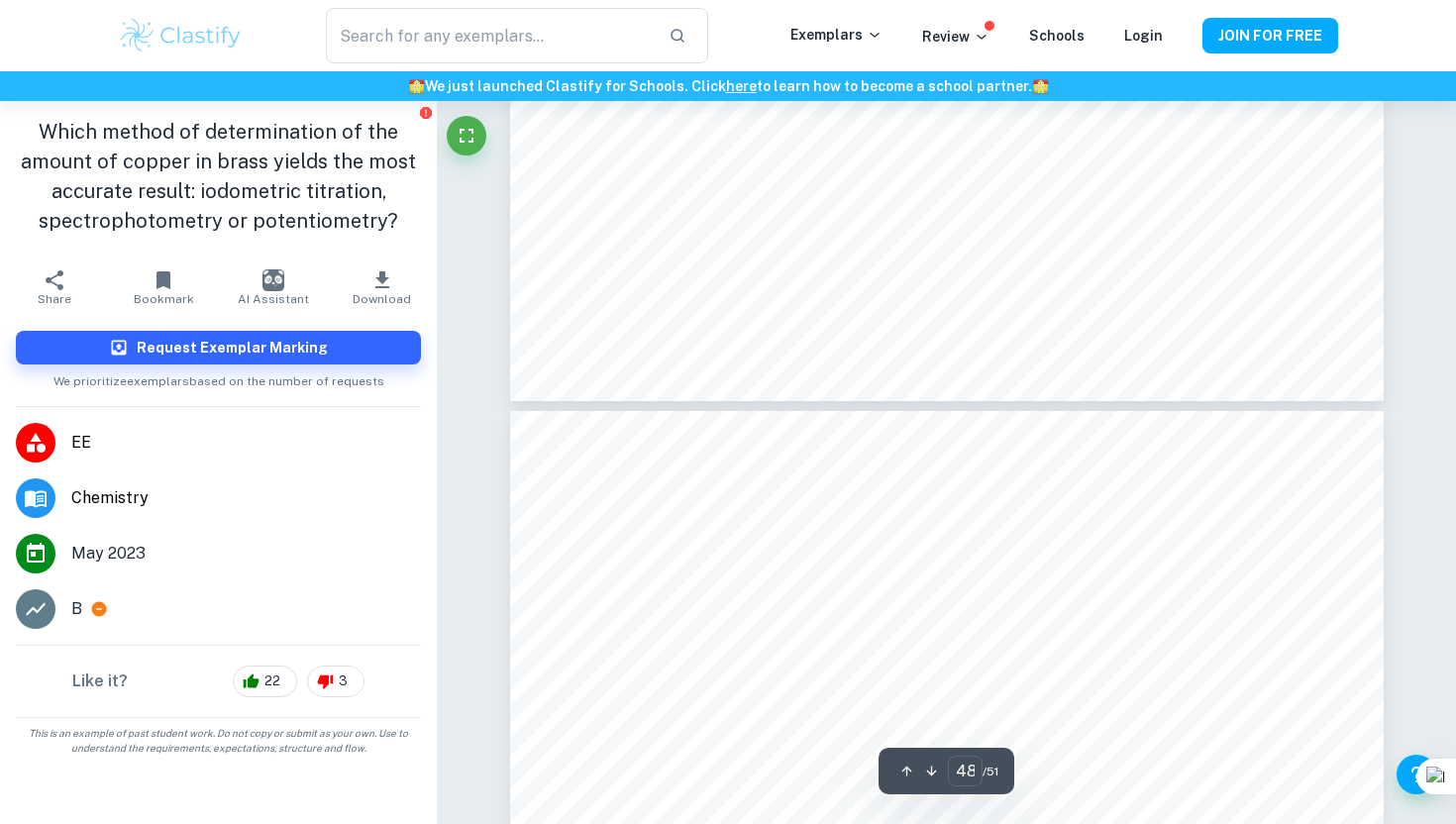 type on "49" 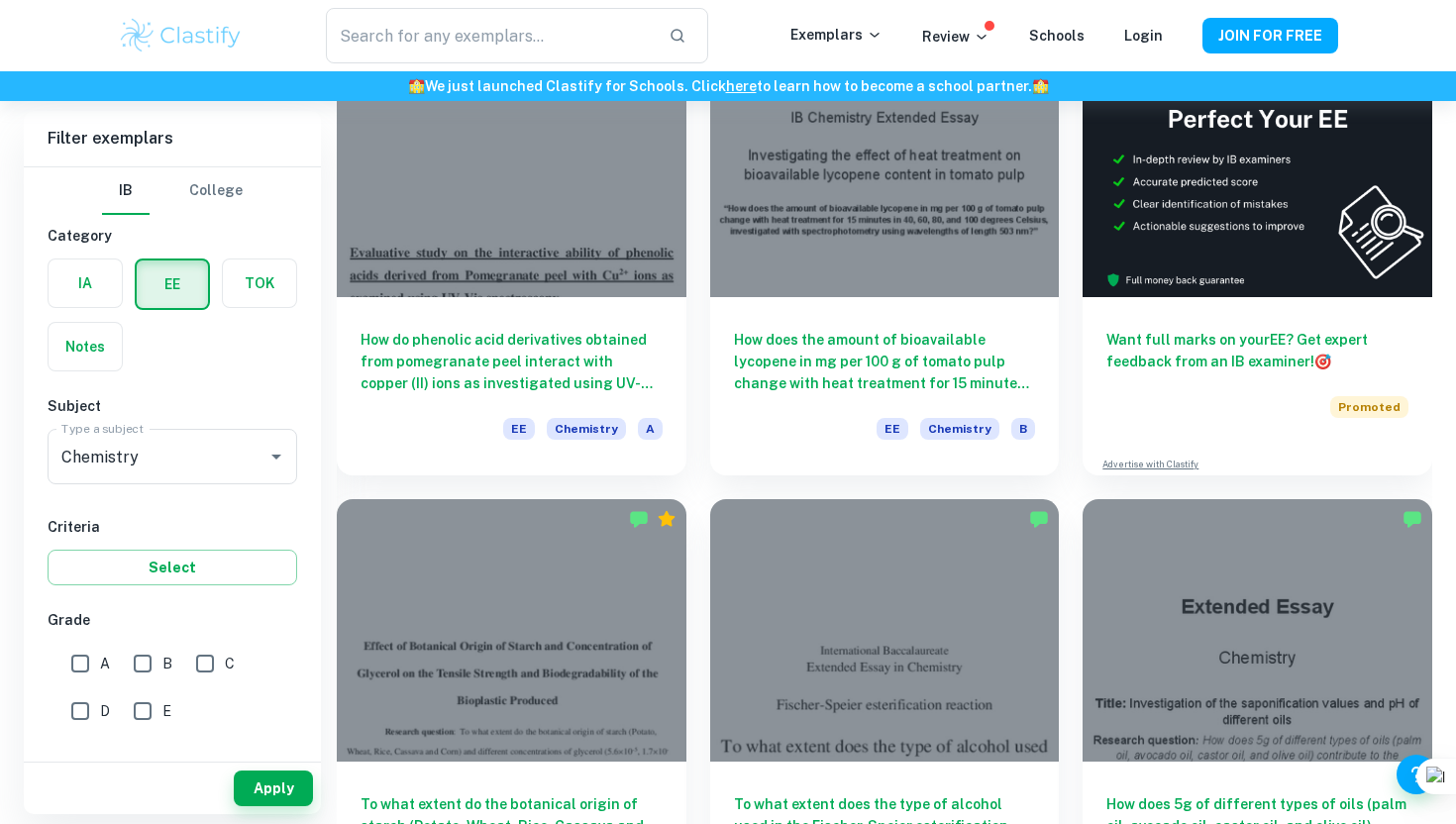scroll, scrollTop: 0, scrollLeft: 0, axis: both 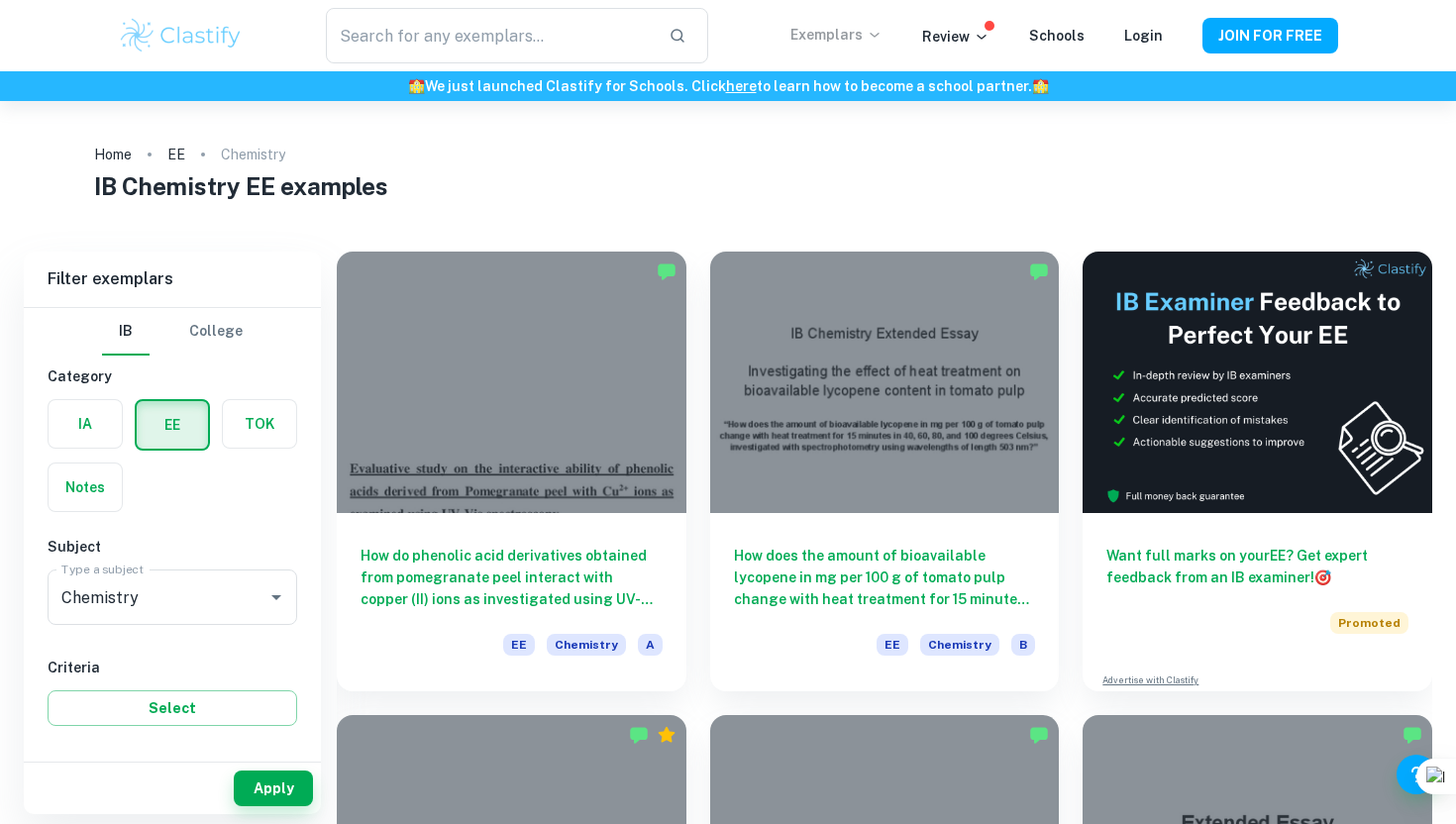 click on "Exemplars" at bounding box center [836, 35] 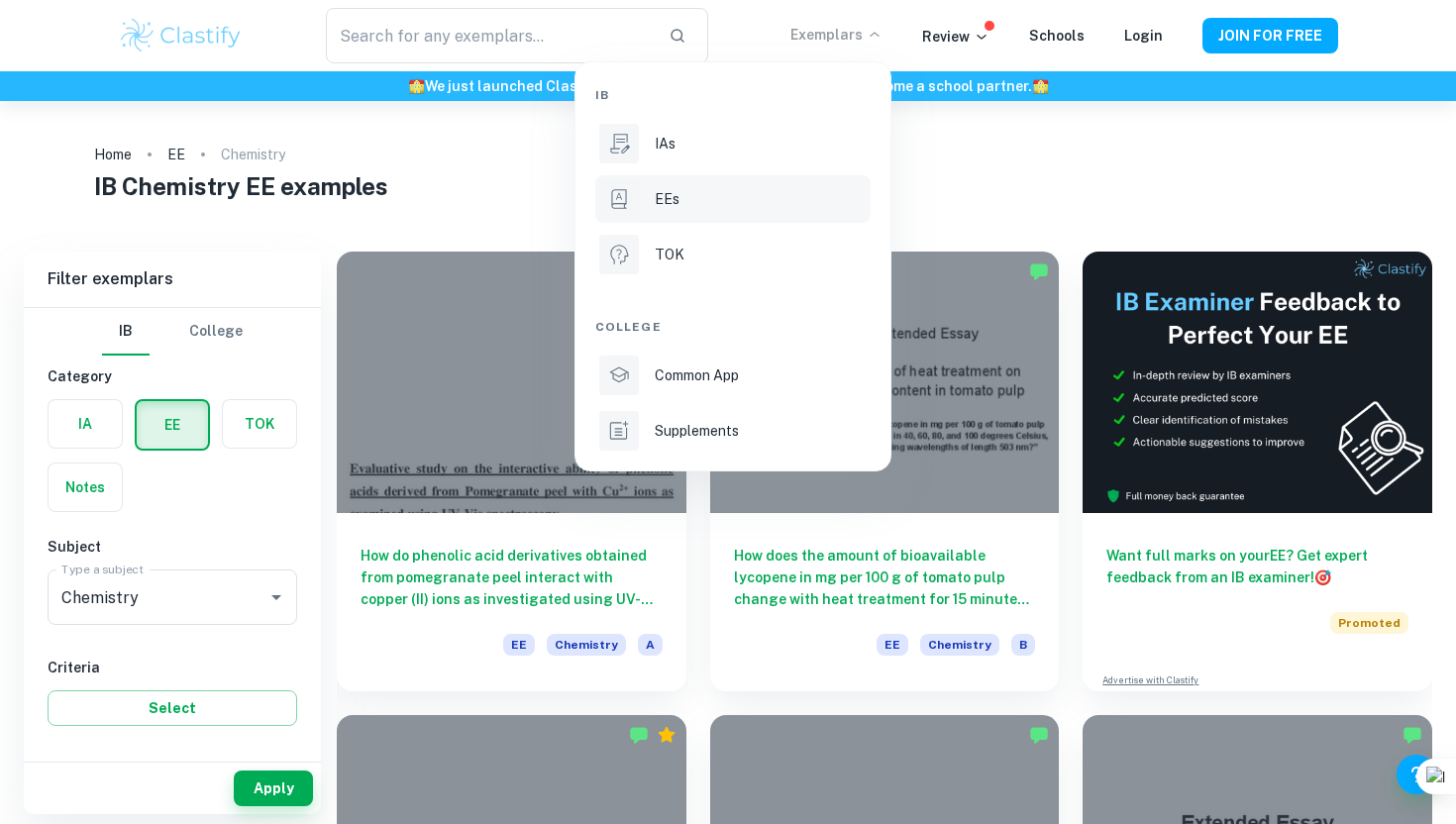 click on "EEs" at bounding box center (761, 199) 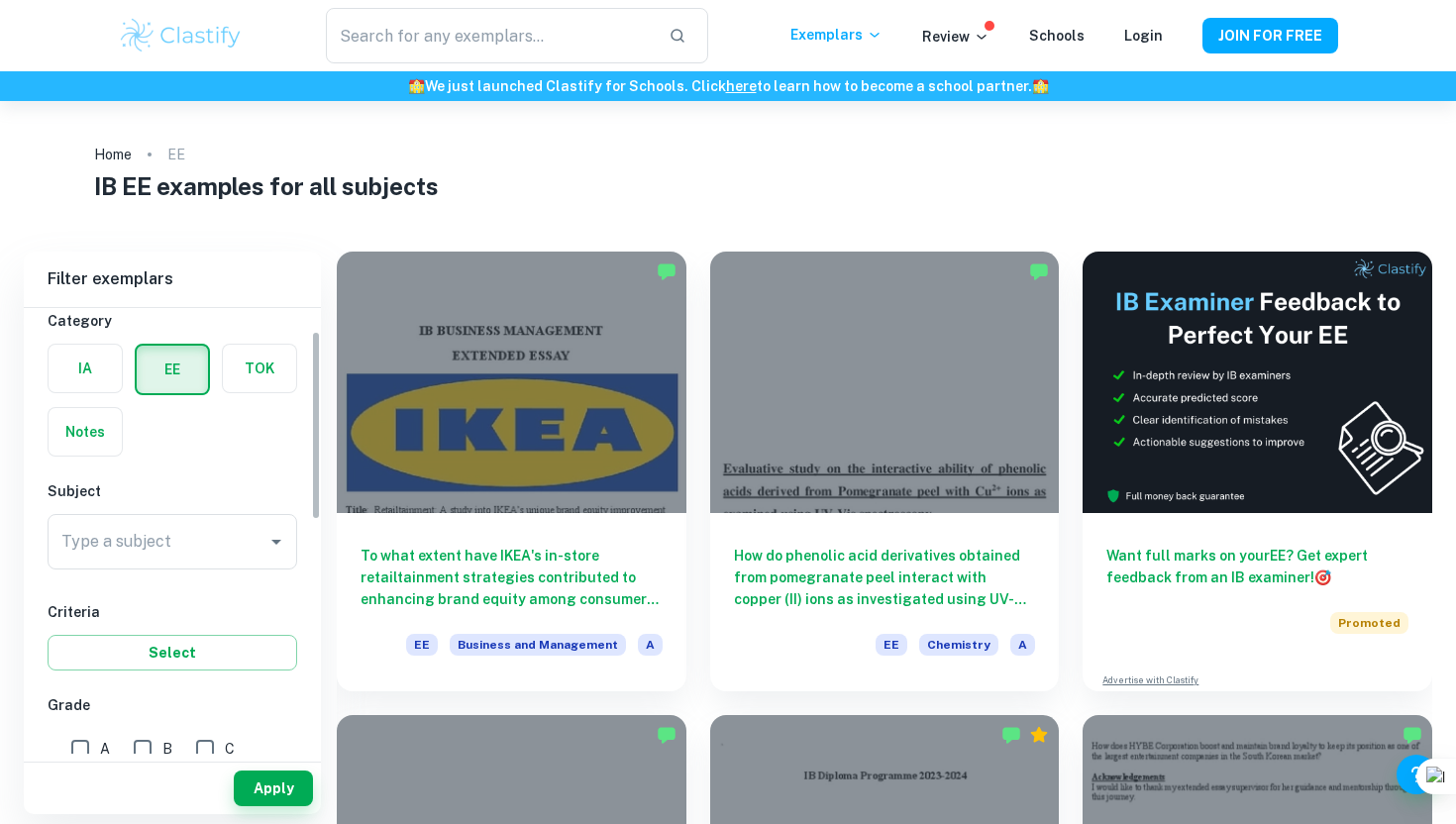 scroll, scrollTop: 104, scrollLeft: 0, axis: vertical 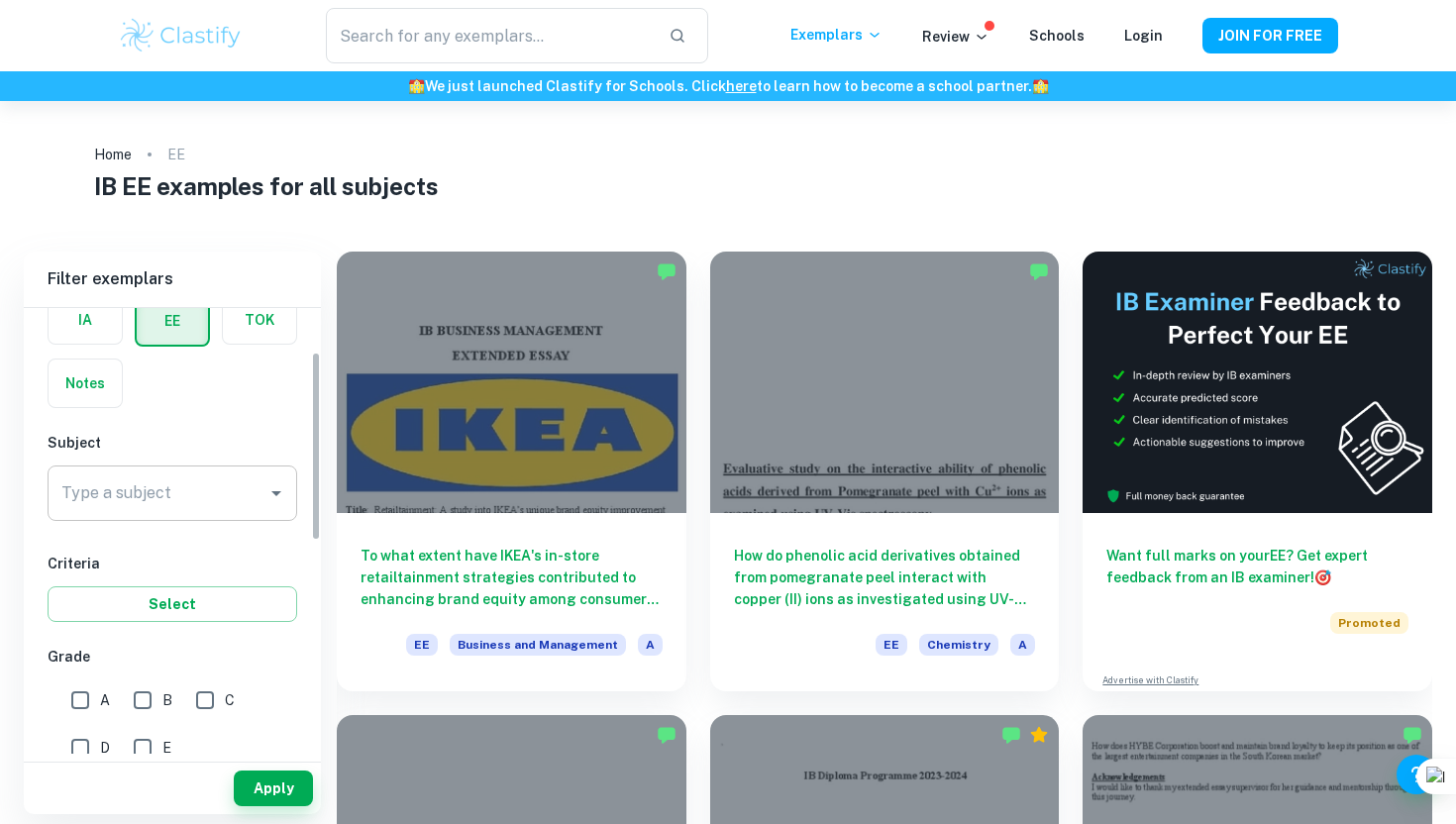 click on "Type a subject" at bounding box center [157, 493] 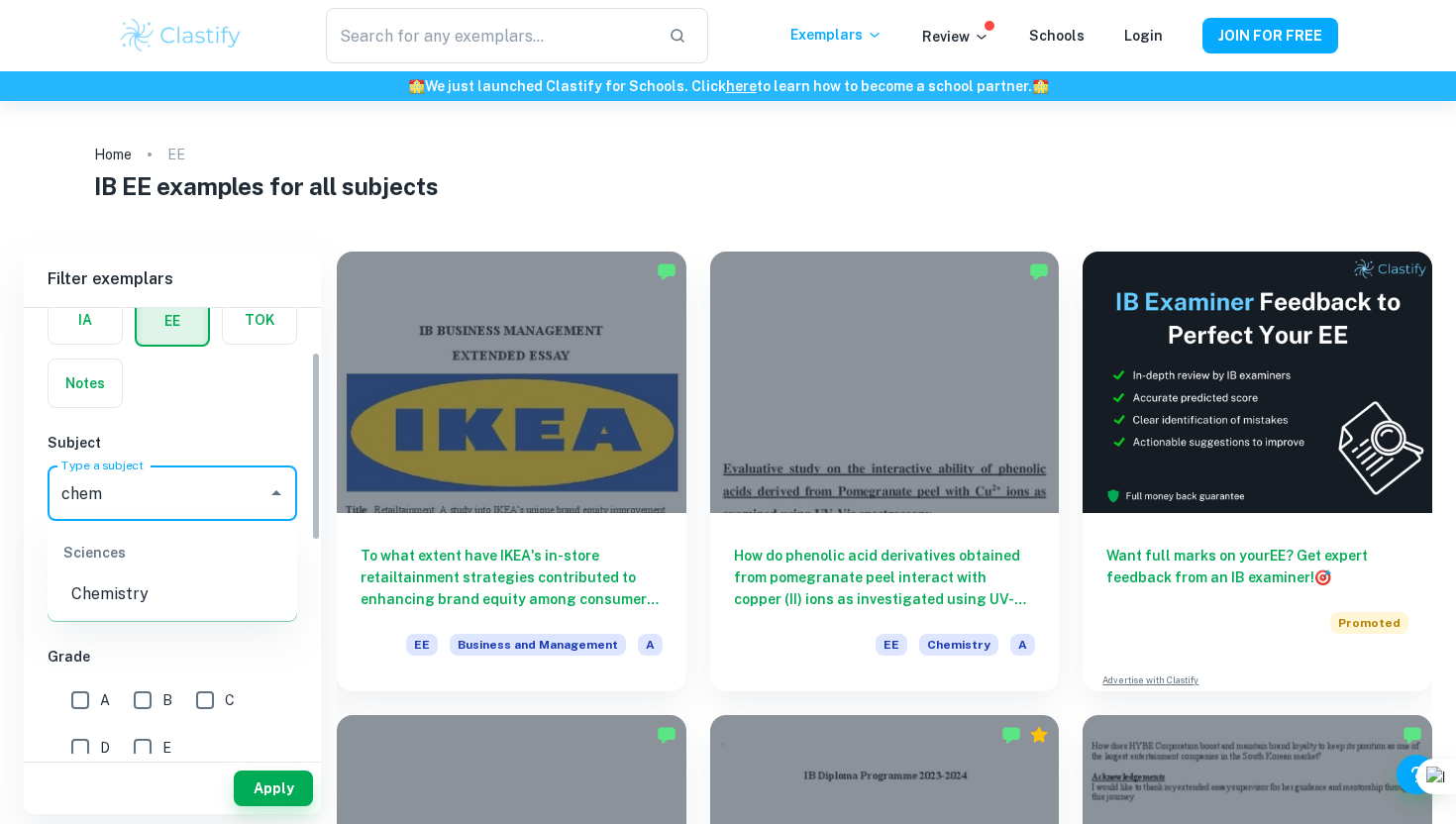 click on "Chemistry" at bounding box center (172, 594) 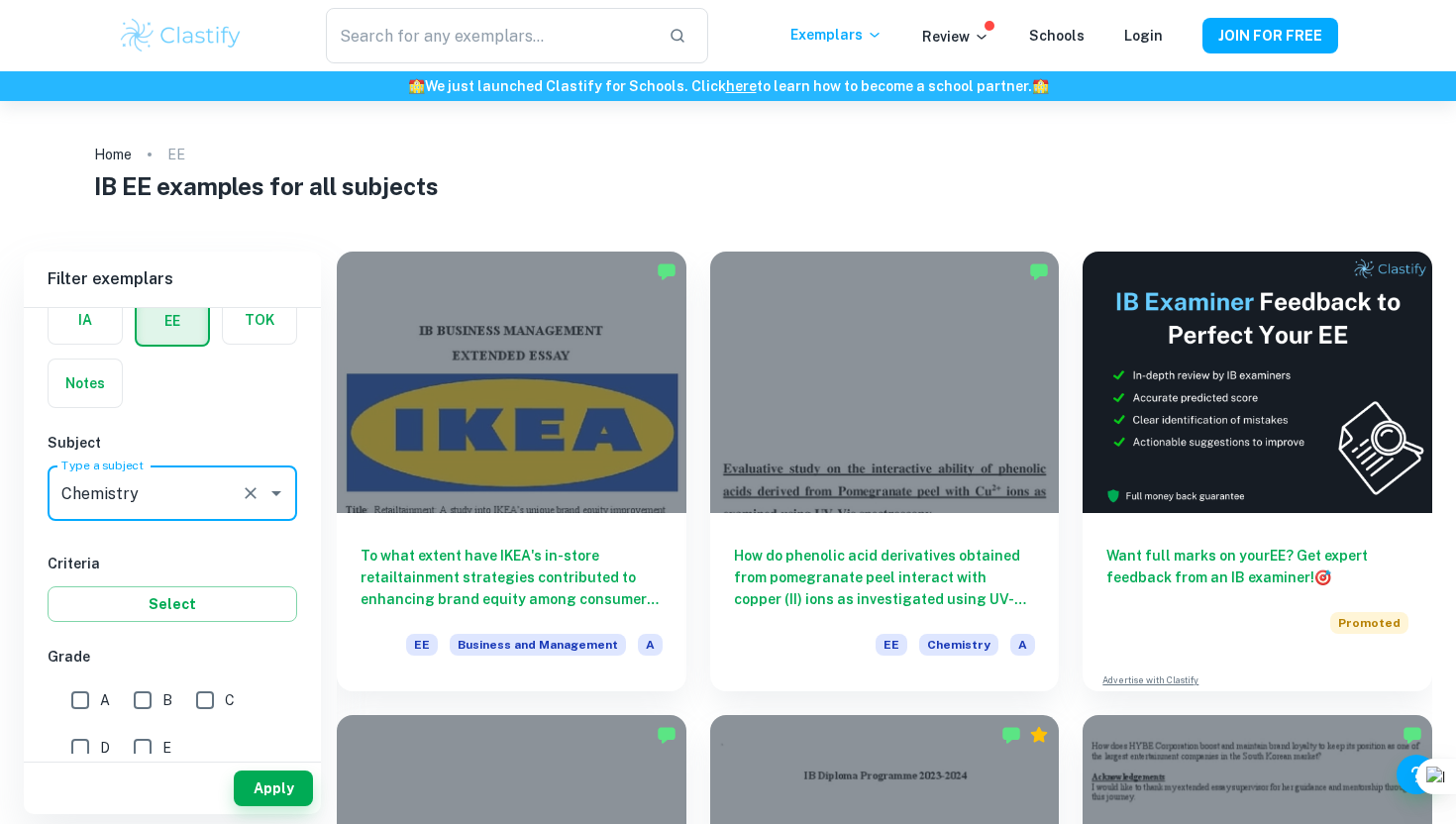 click on "A" at bounding box center (80, 700) 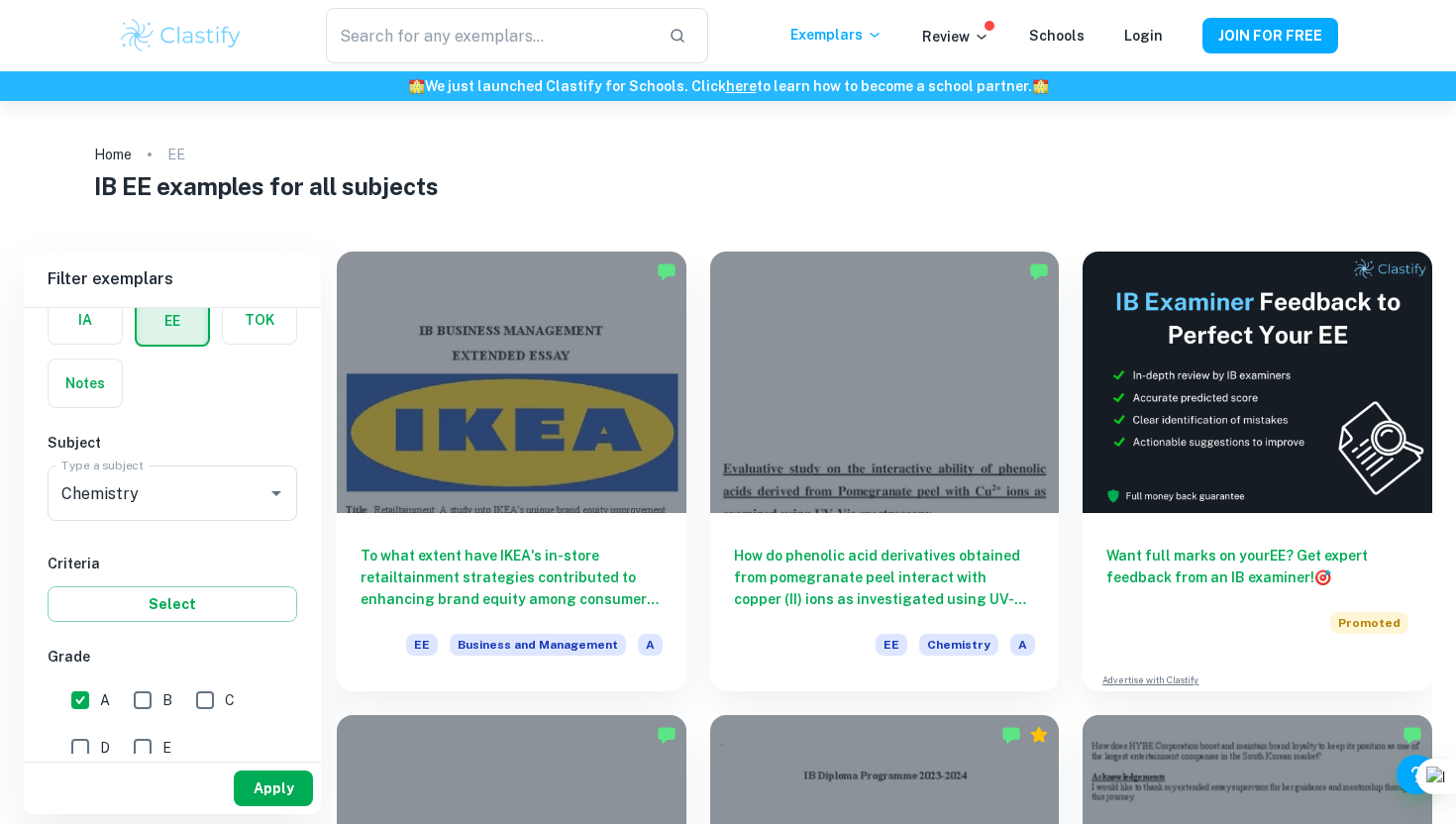 click on "Apply" at bounding box center [273, 788] 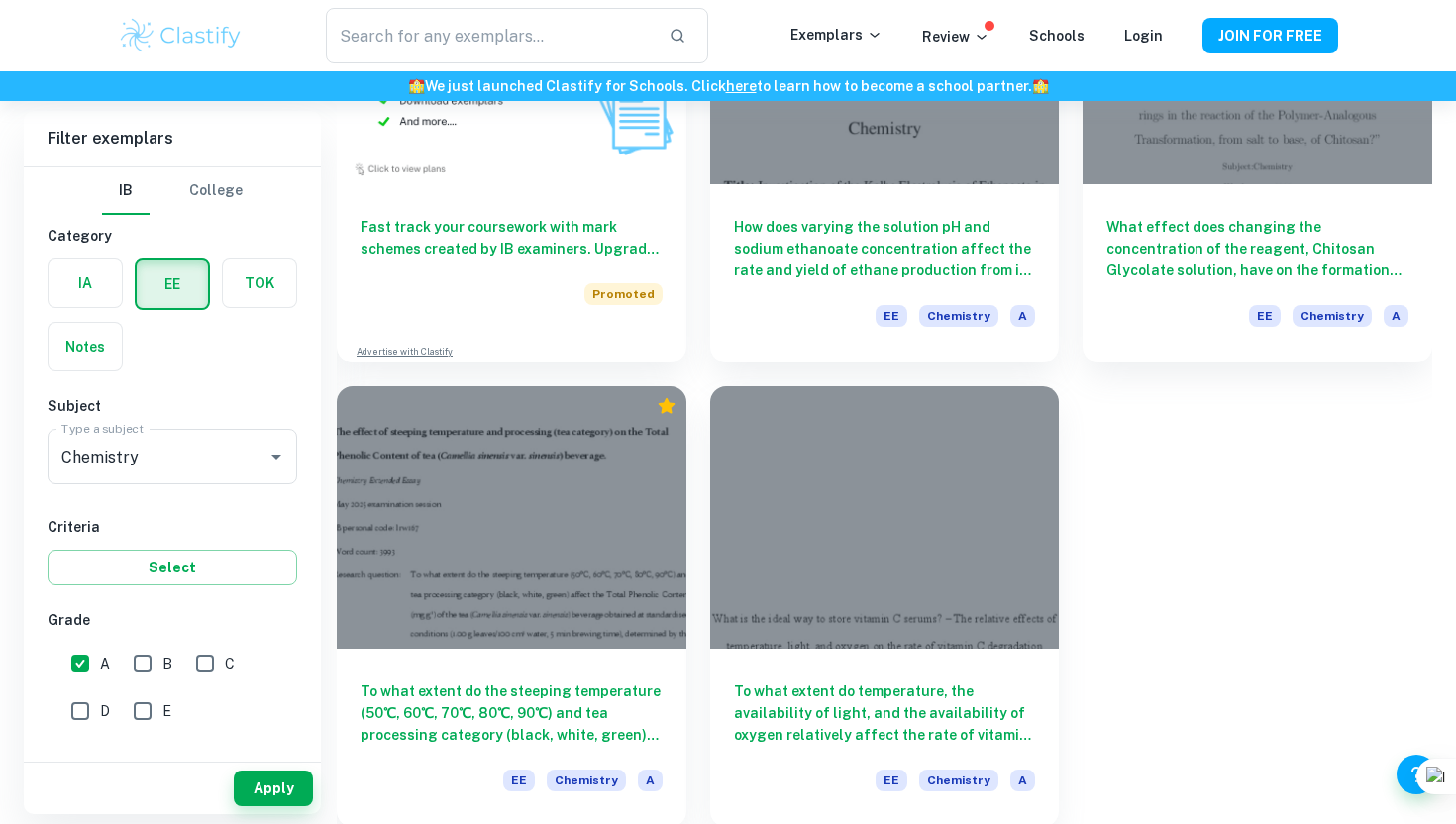scroll, scrollTop: 1260, scrollLeft: 0, axis: vertical 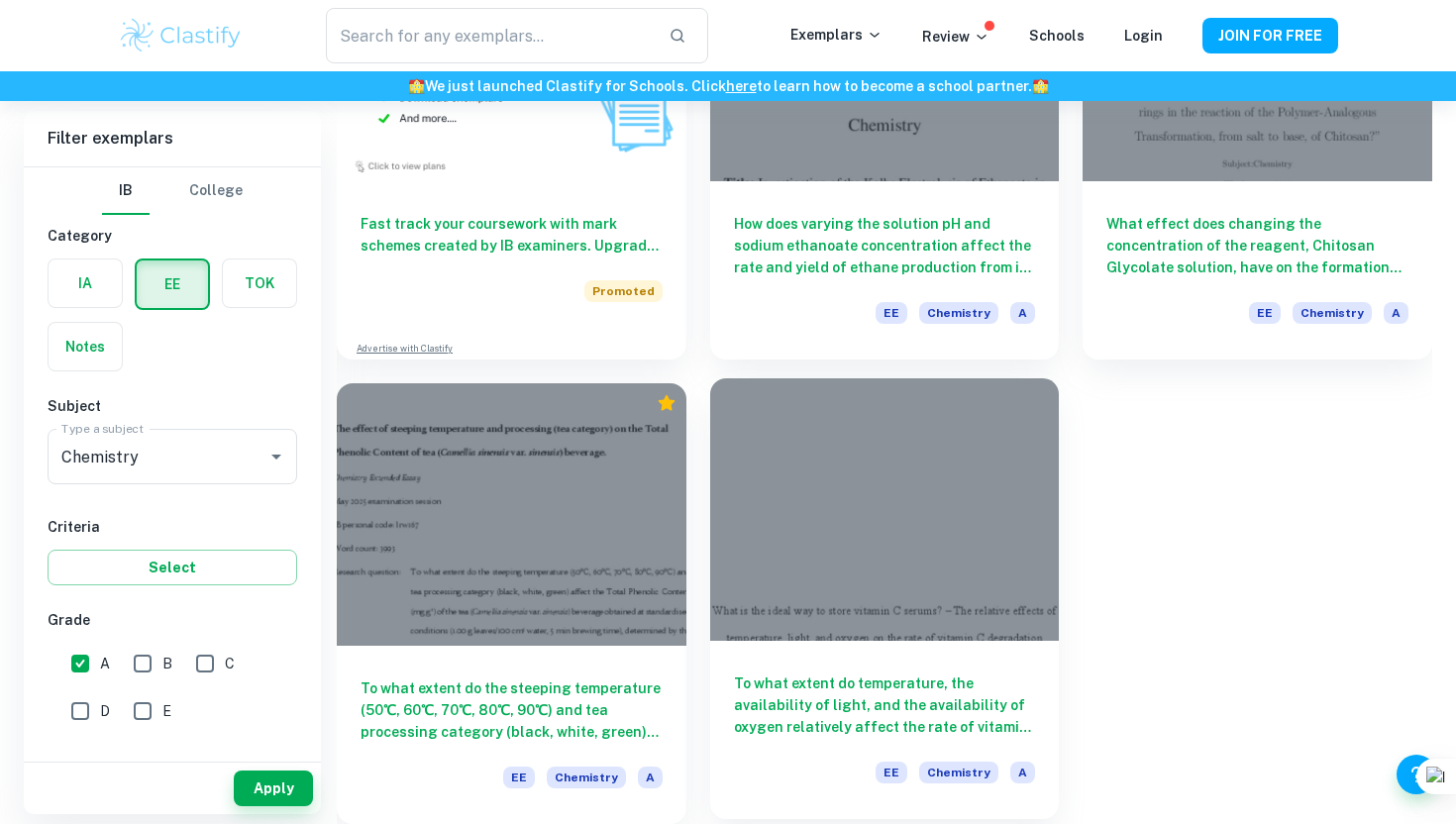 click on "To what extent do temperature, the availability of light, and the availability of  oxygen relatively affect the rate of vitamin C degradation in 20 ml sample solutions prepared from  vitamin C tablets during 2 weeks of storage?" at bounding box center [884, 705] 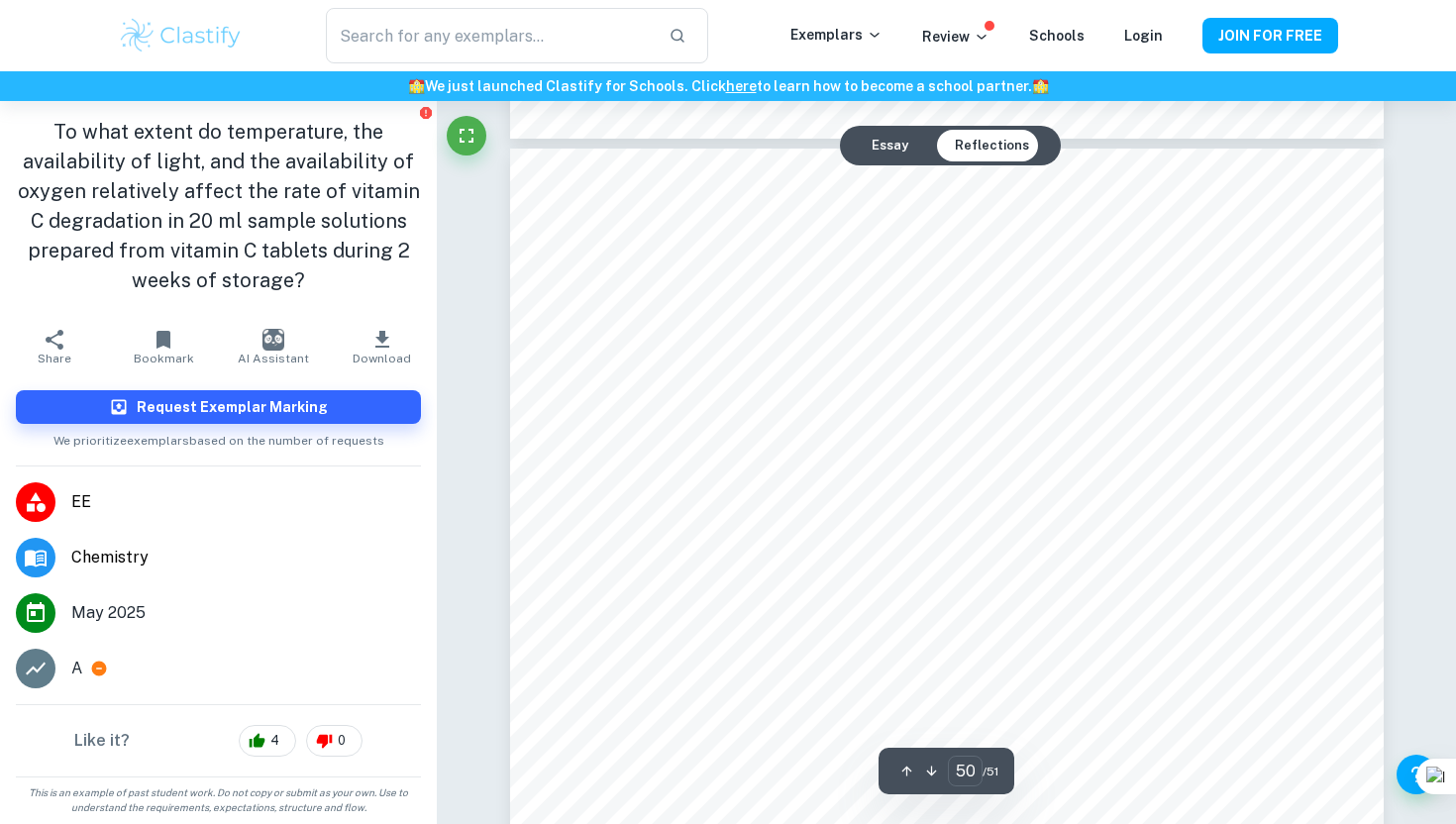 scroll, scrollTop: 62240, scrollLeft: 0, axis: vertical 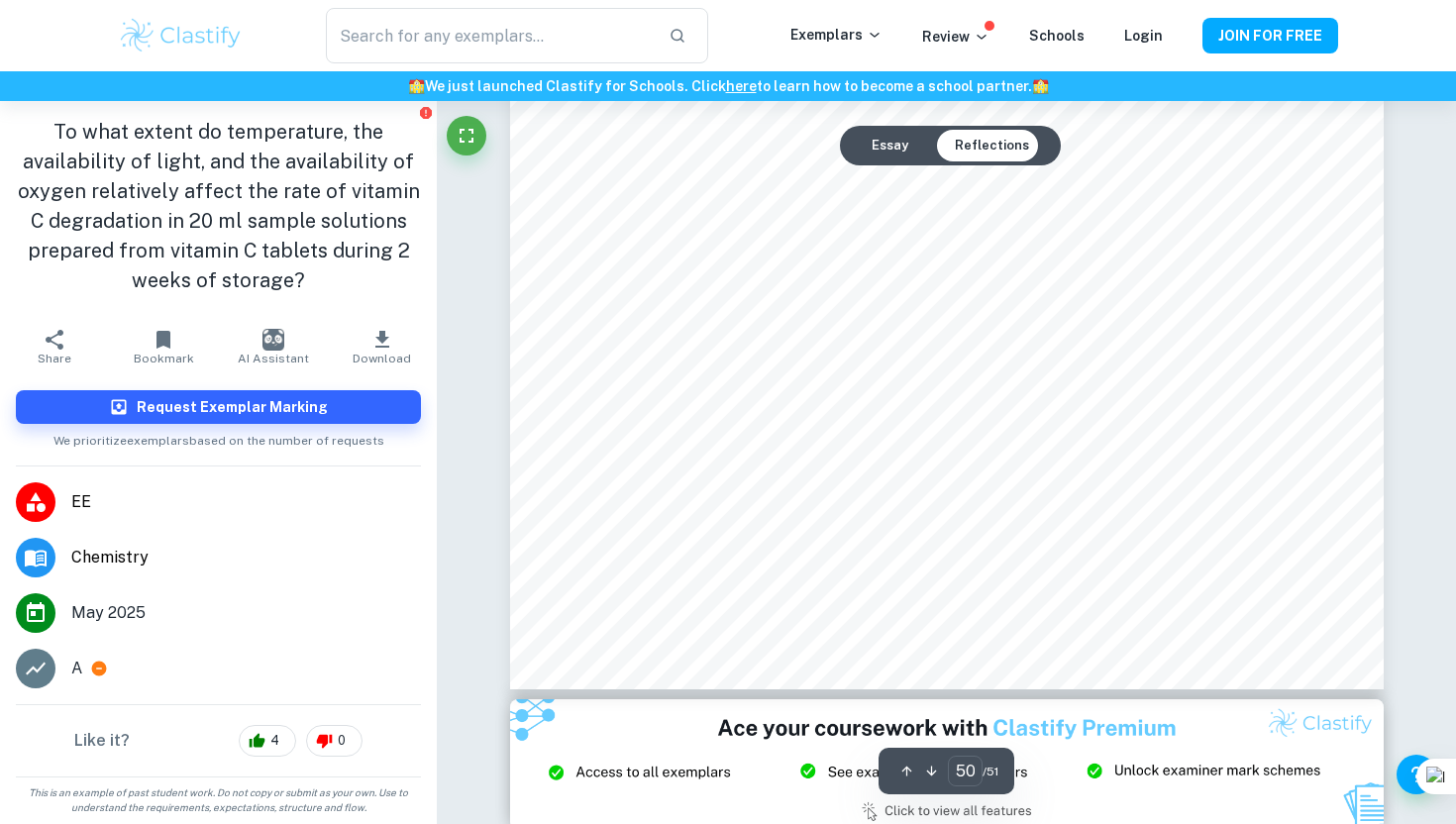 type on "51" 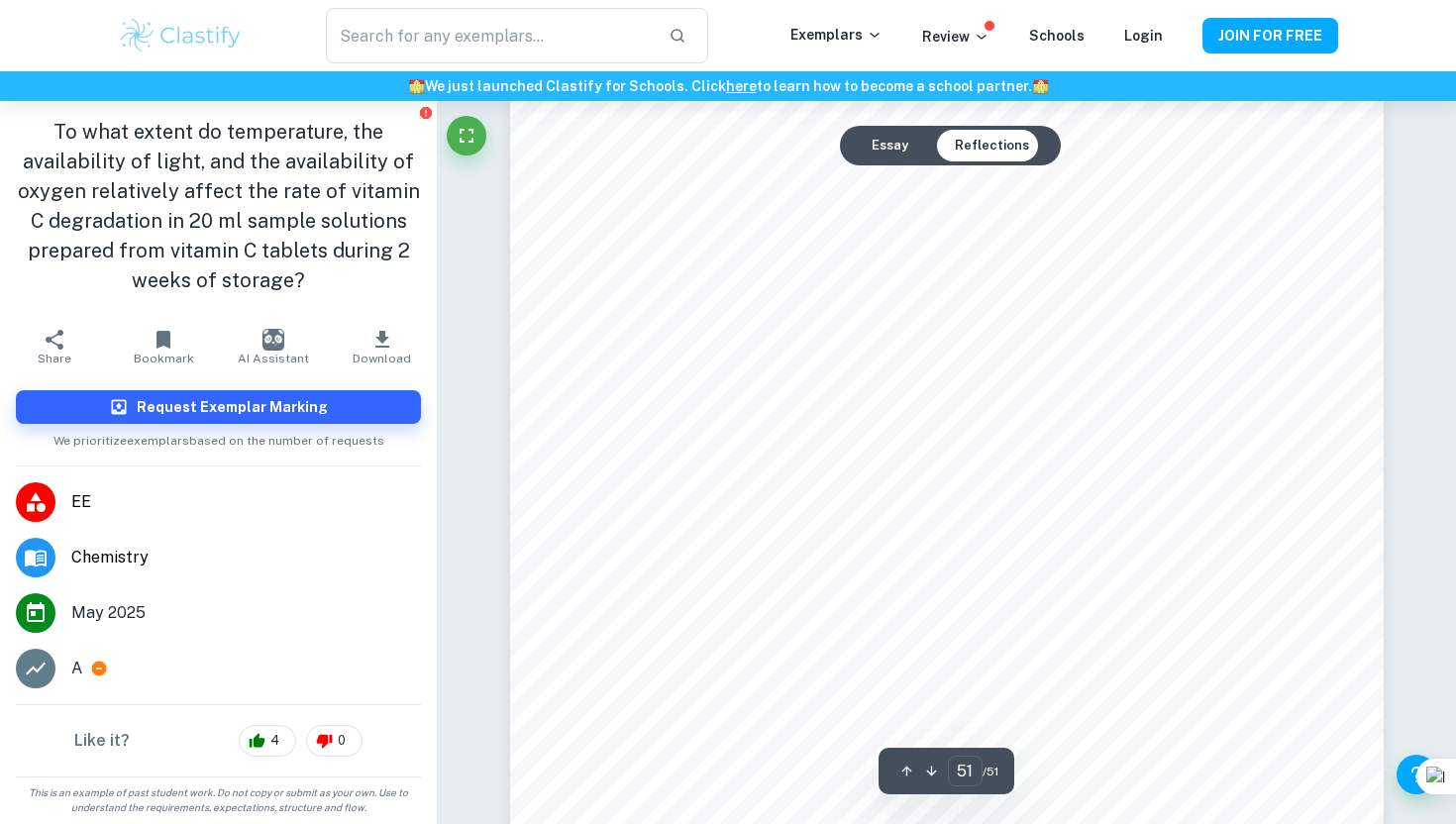 scroll, scrollTop: 64207, scrollLeft: 0, axis: vertical 